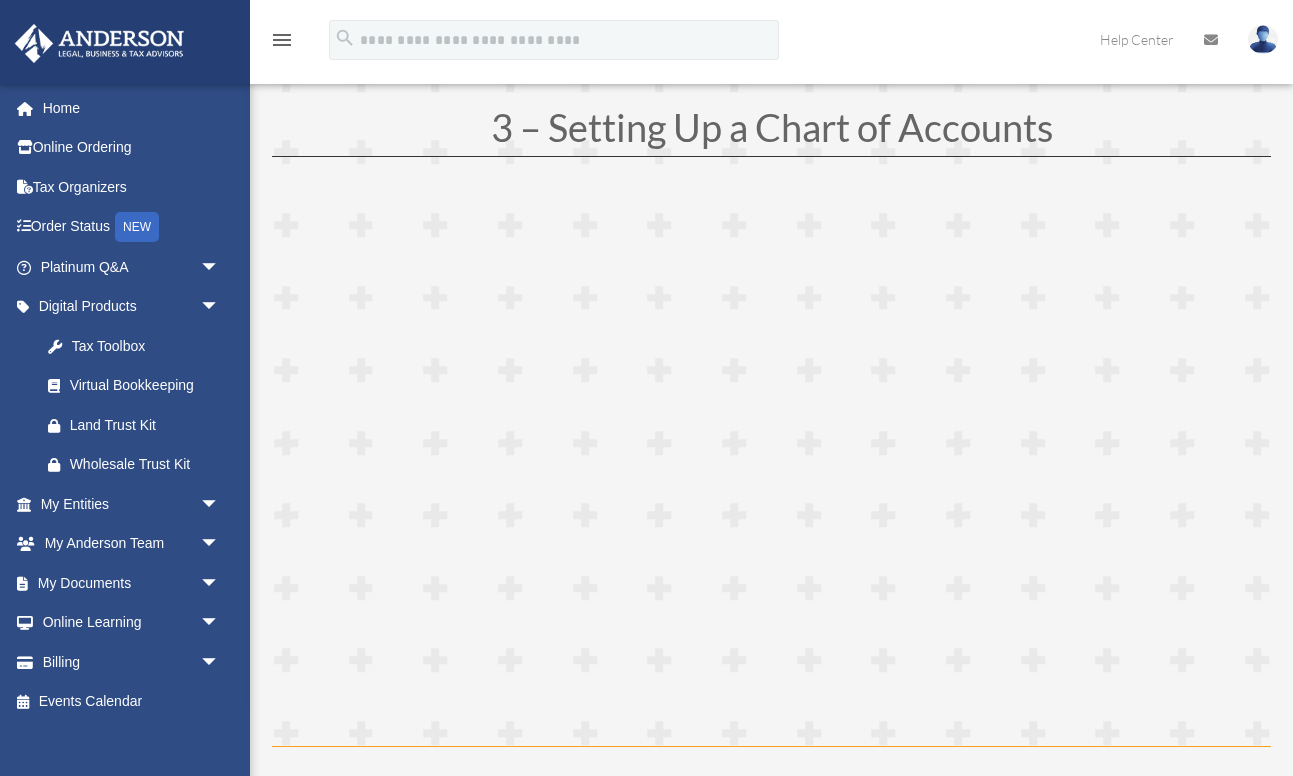 scroll, scrollTop: 1552, scrollLeft: 0, axis: vertical 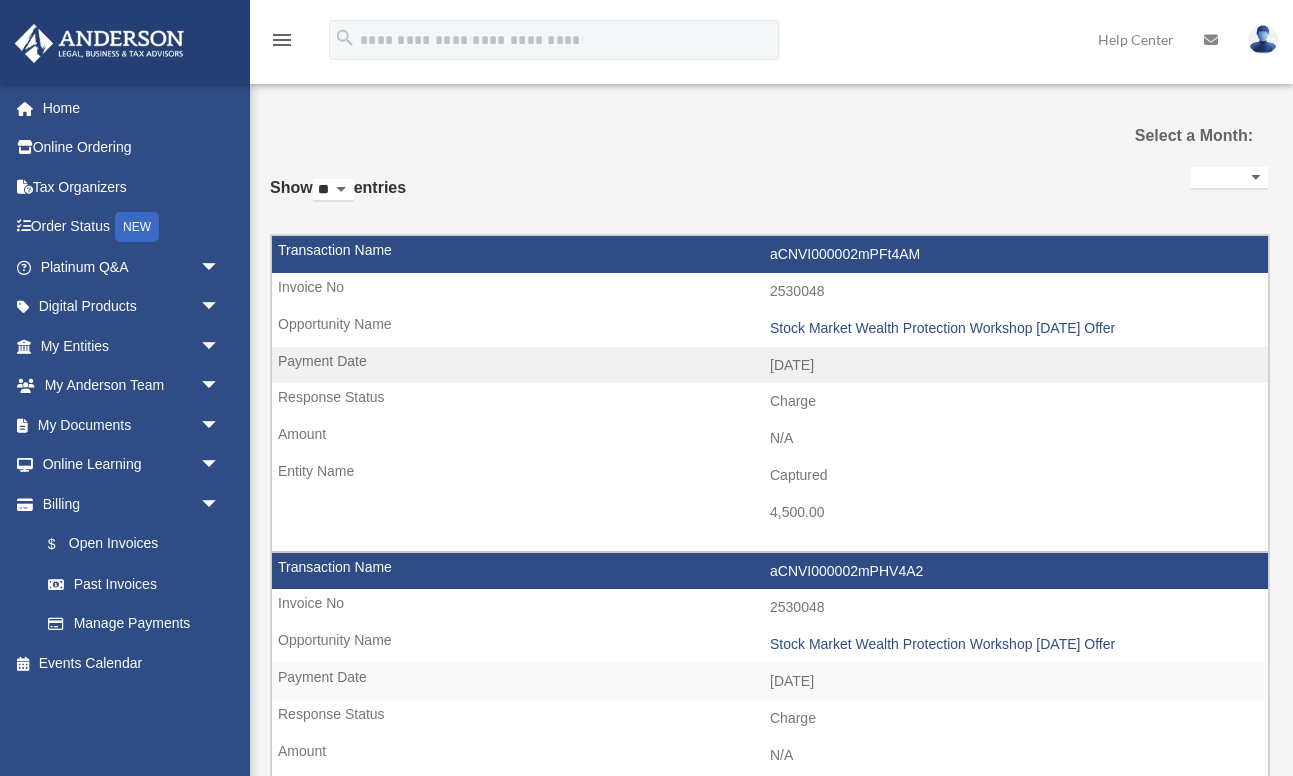 select 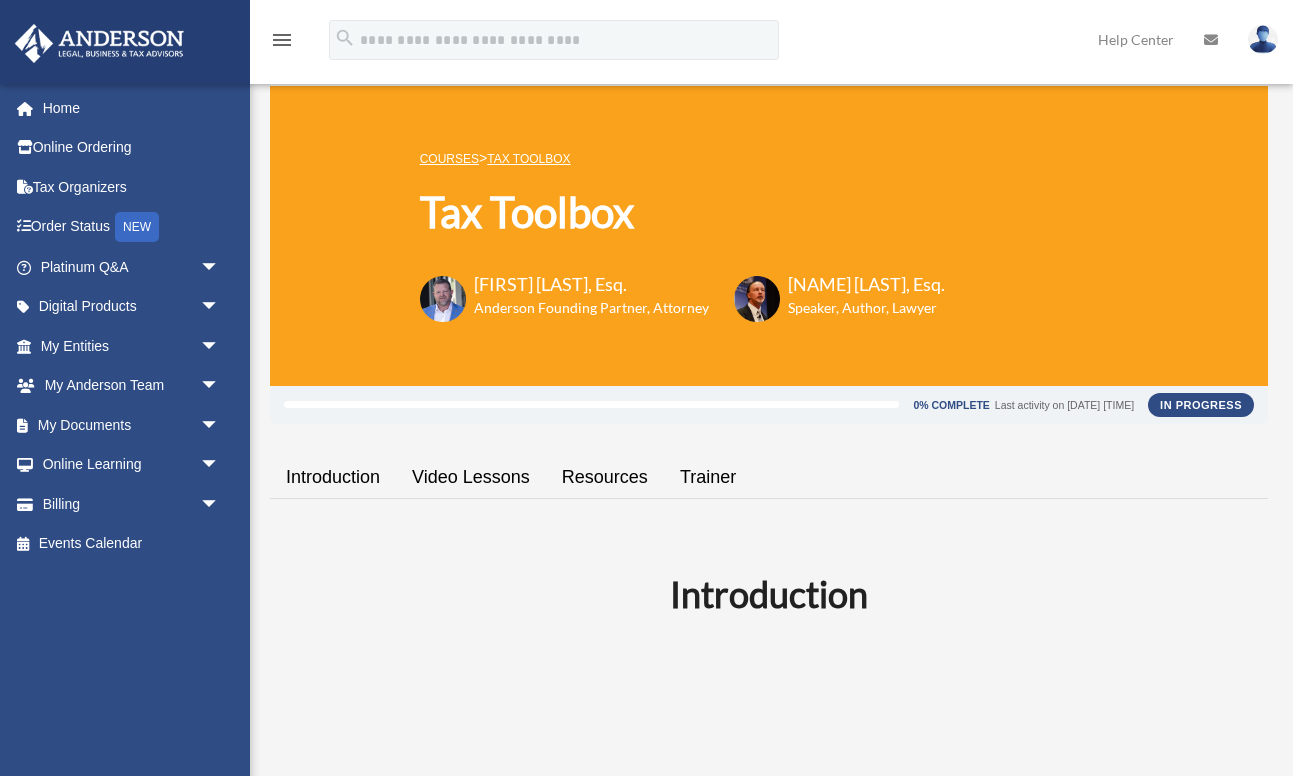 scroll, scrollTop: 0, scrollLeft: 0, axis: both 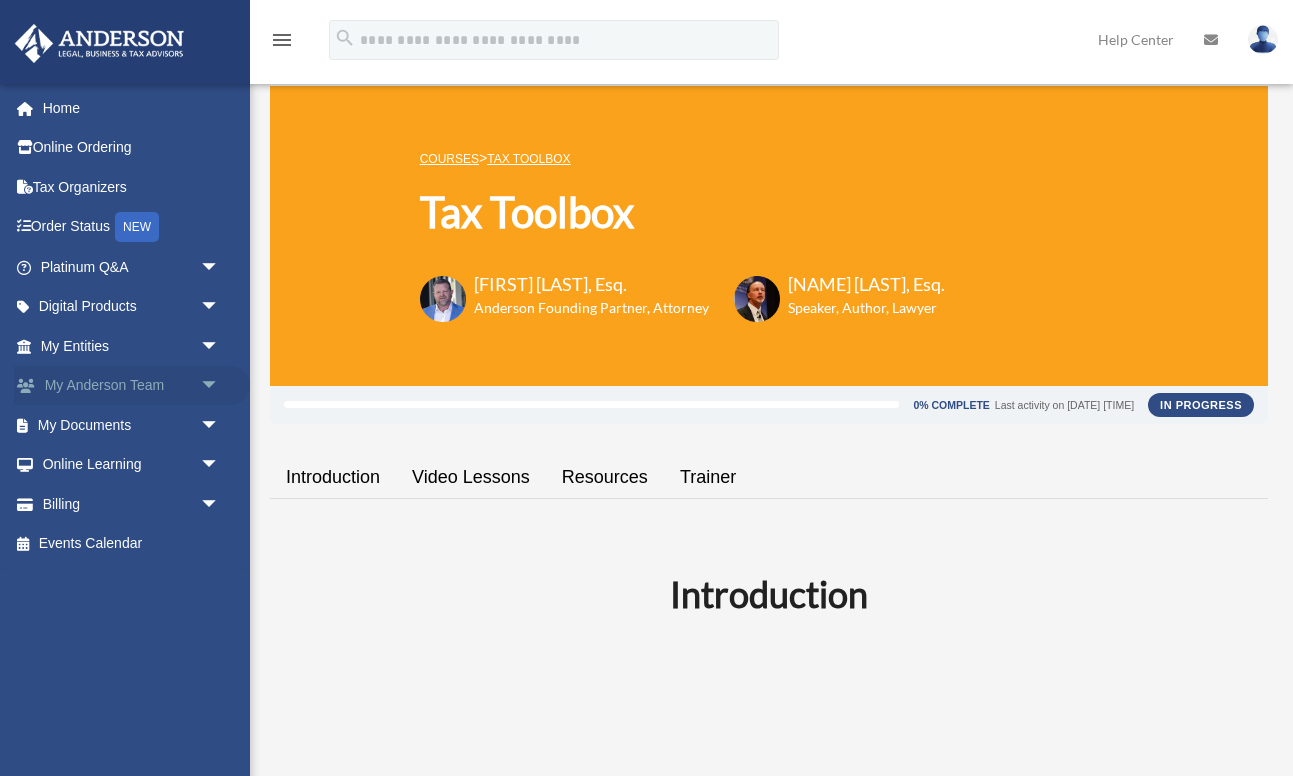 click on "arrow_drop_down" at bounding box center (220, 386) 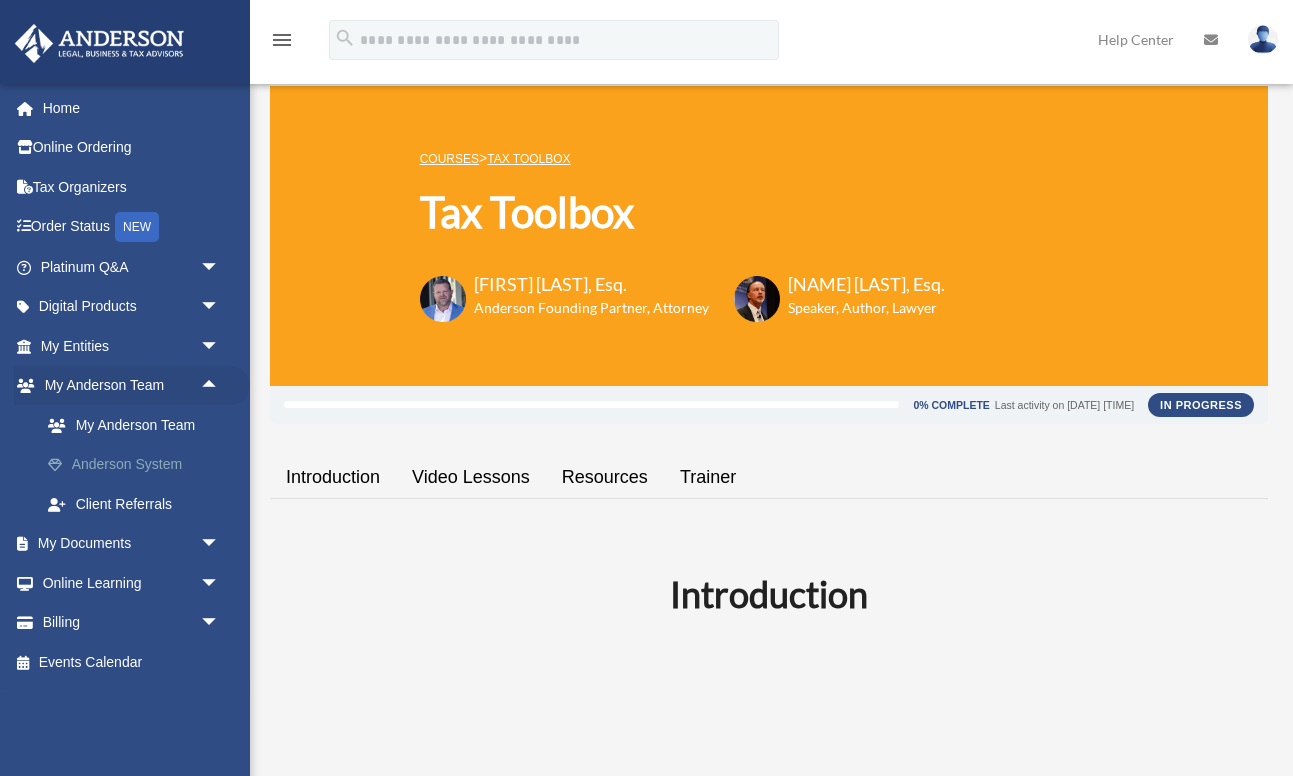 click on "Anderson System" at bounding box center (139, 465) 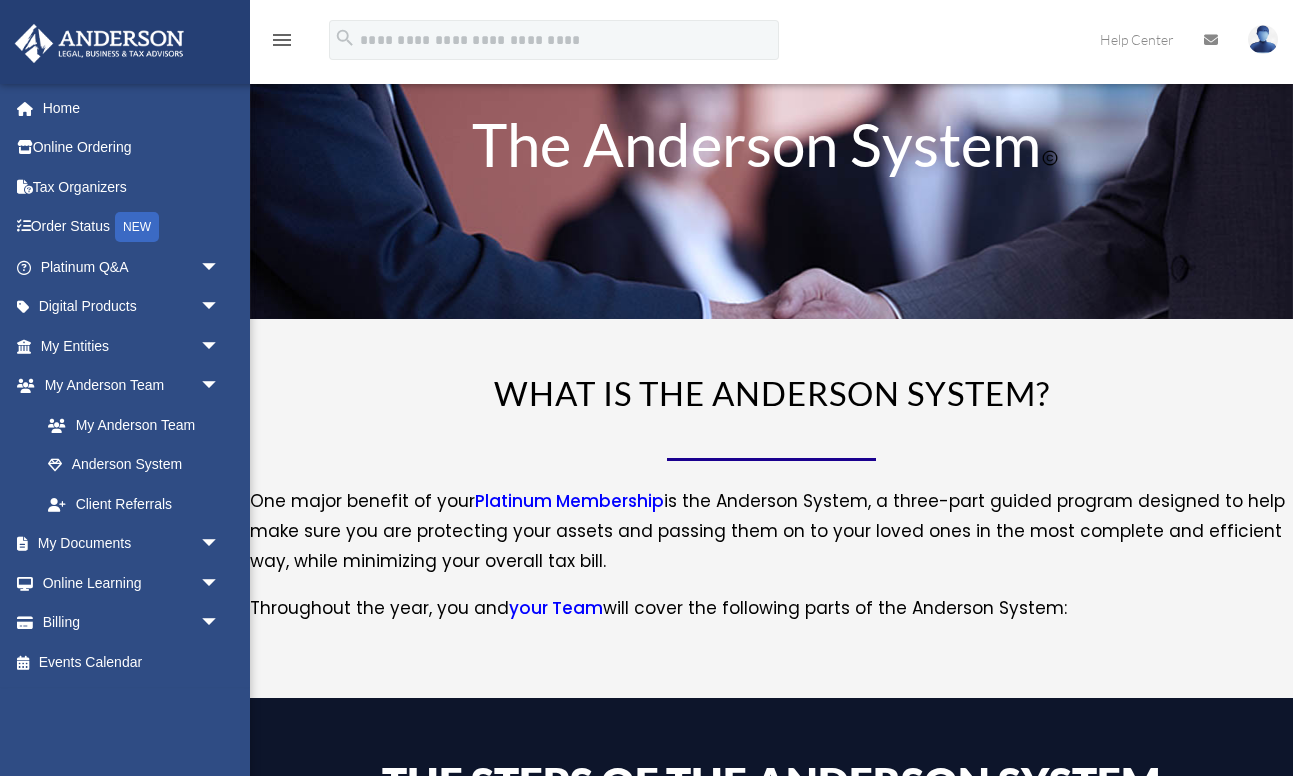 scroll, scrollTop: 0, scrollLeft: 0, axis: both 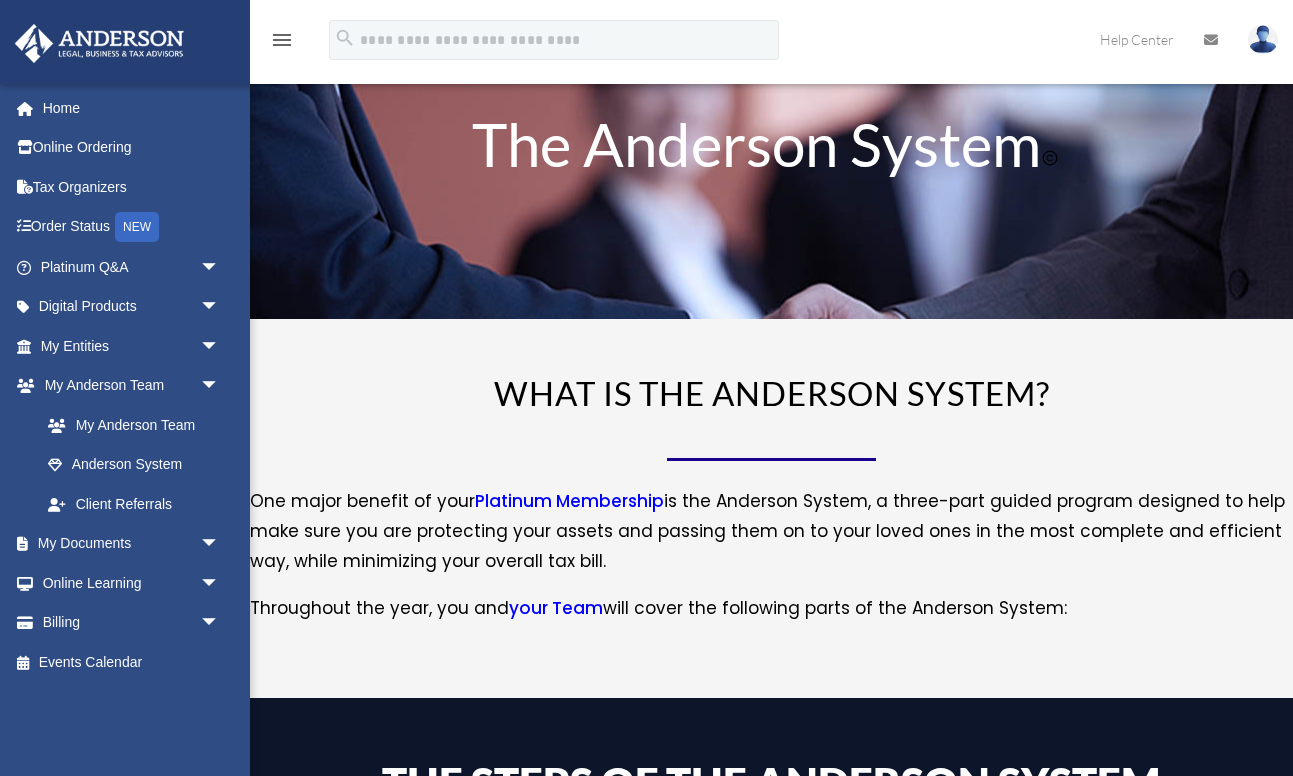 click on "My Anderson Team" at bounding box center [139, 425] 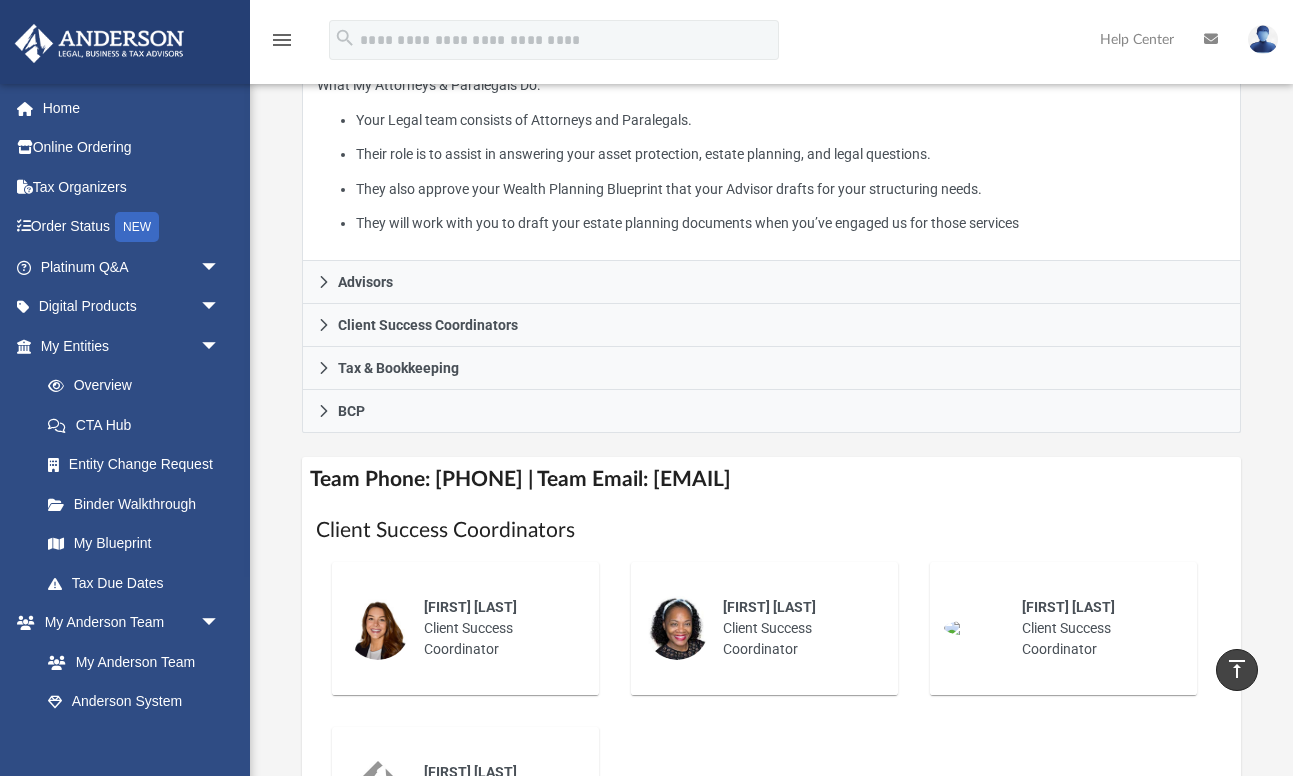 scroll, scrollTop: 425, scrollLeft: 0, axis: vertical 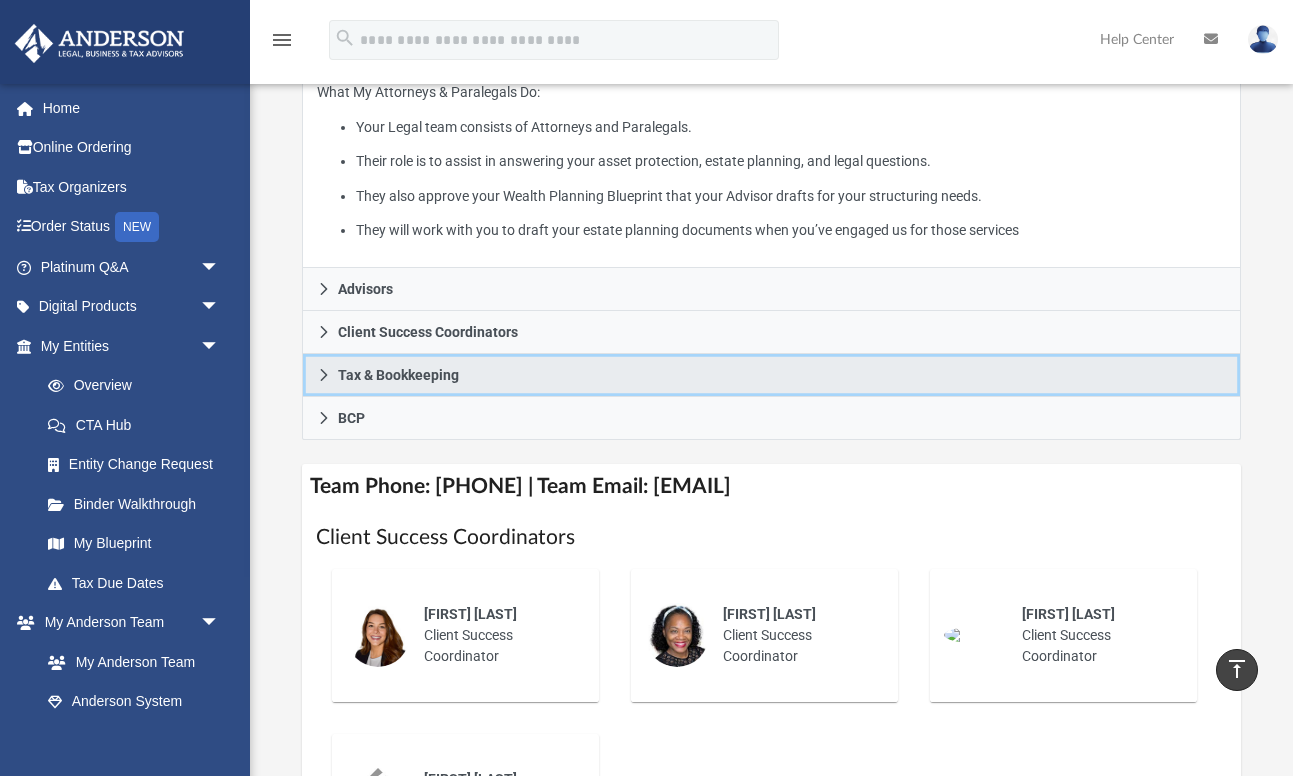 click on "Tax & Bookkeeping" at bounding box center [771, 375] 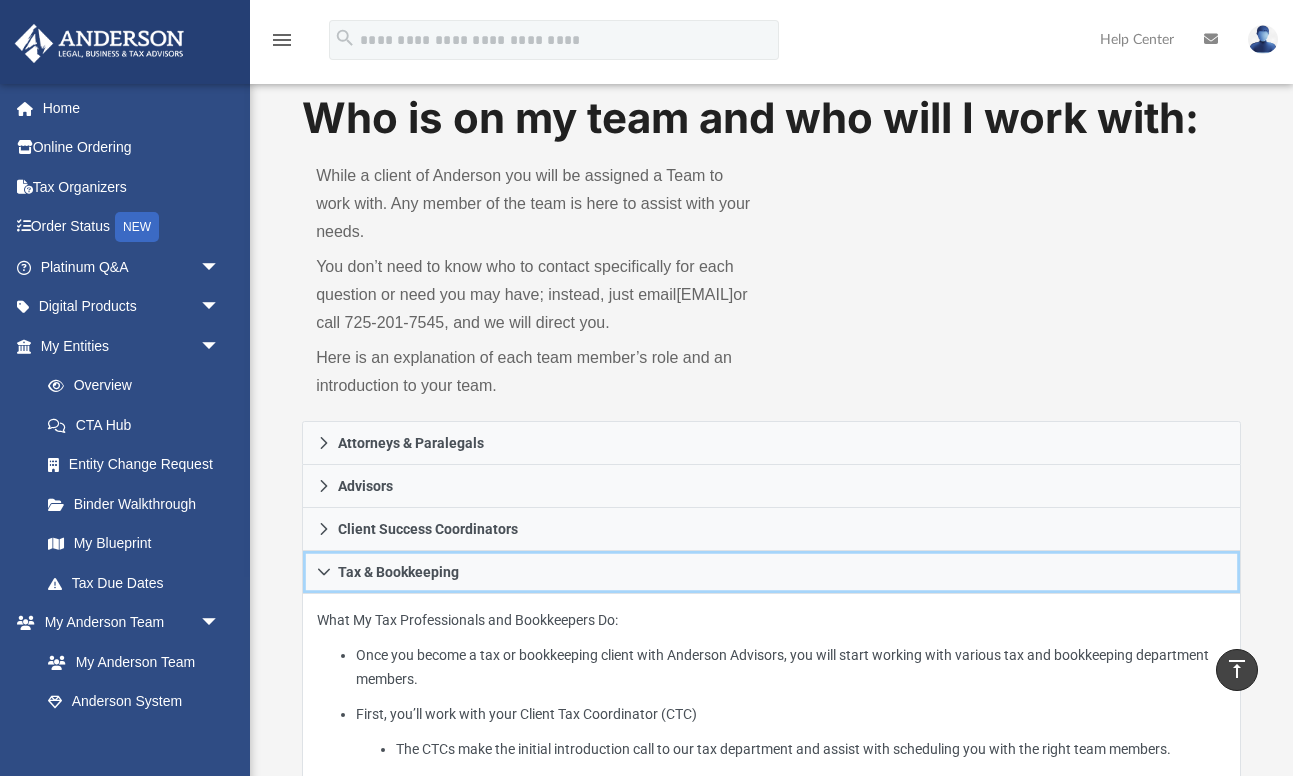 scroll, scrollTop: 0, scrollLeft: 0, axis: both 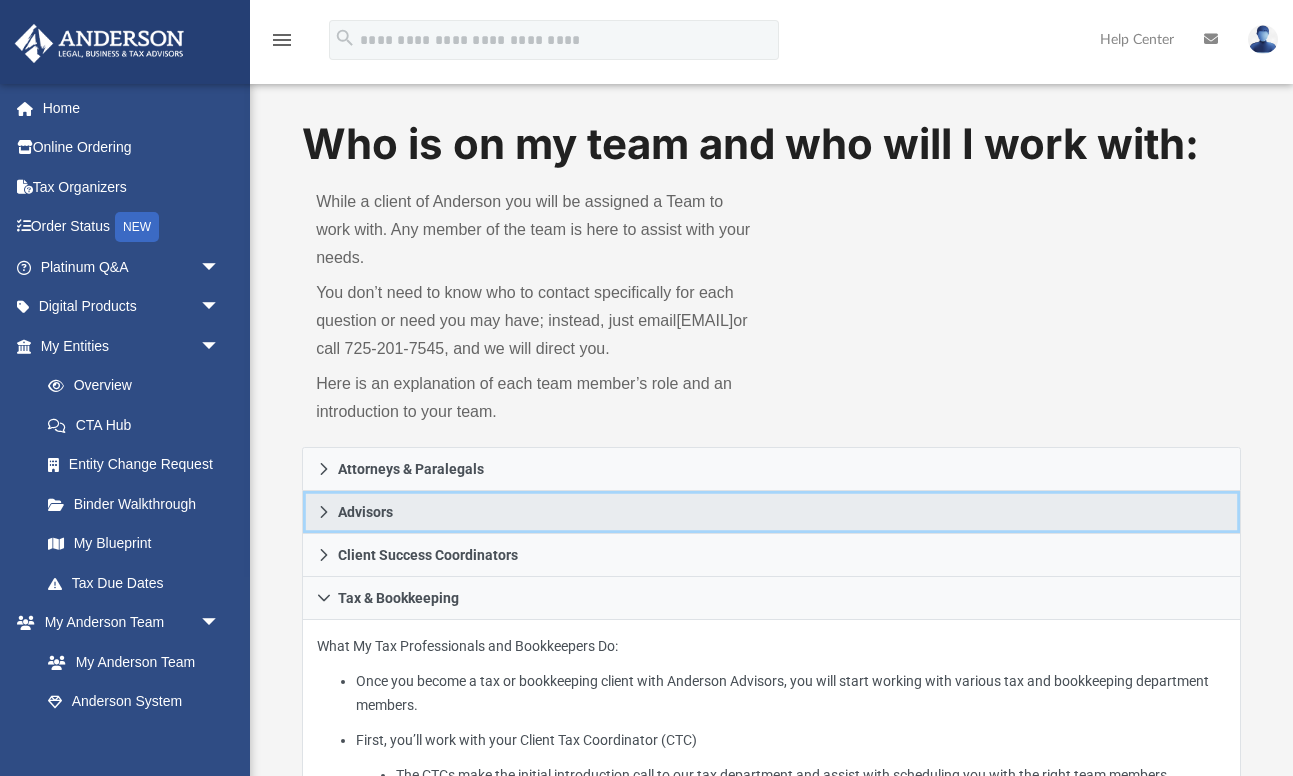click on "Advisors" at bounding box center (365, 512) 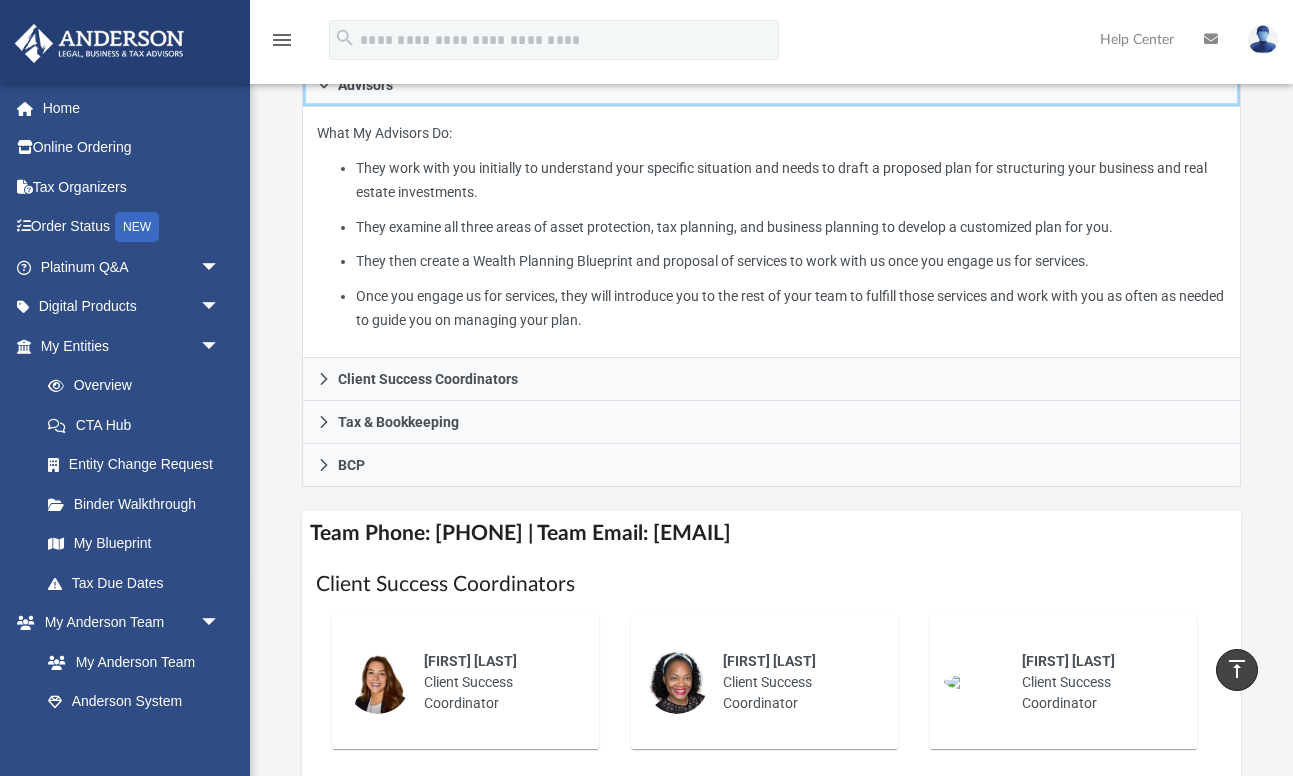 scroll, scrollTop: 437, scrollLeft: 0, axis: vertical 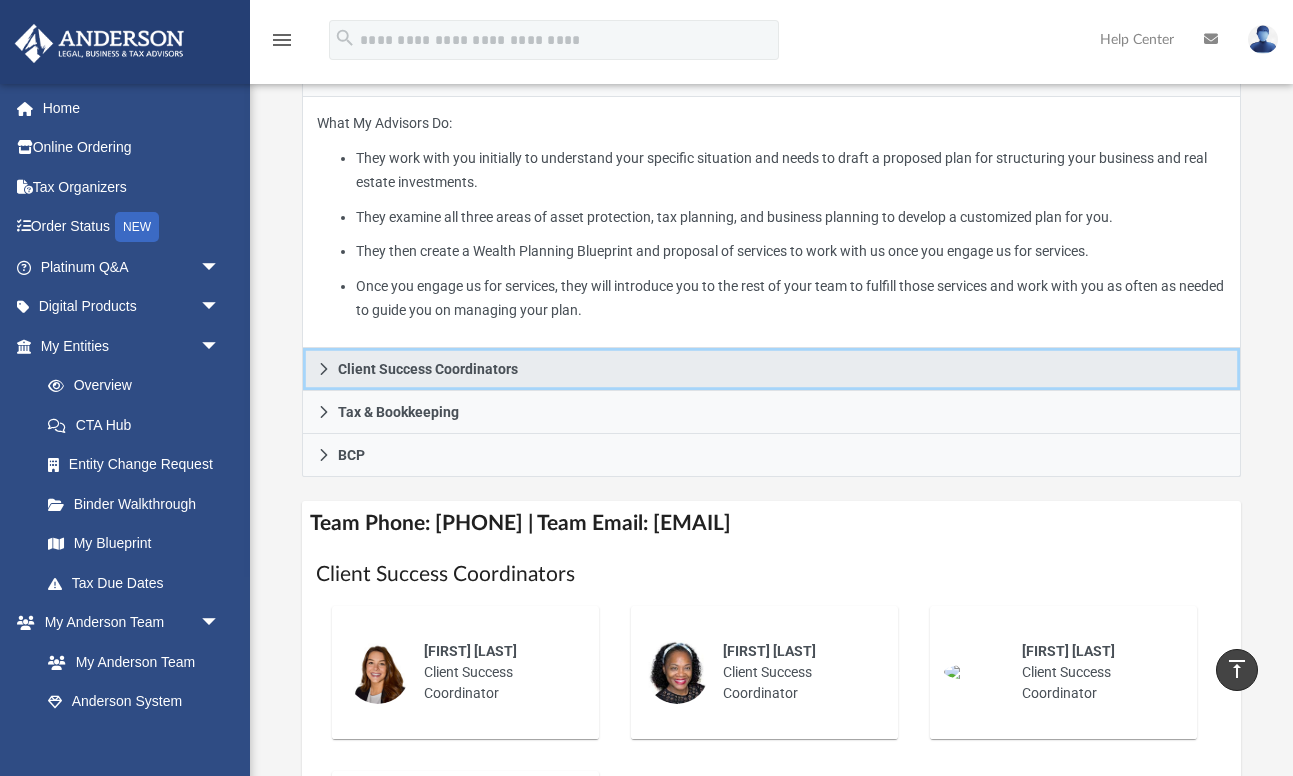 click 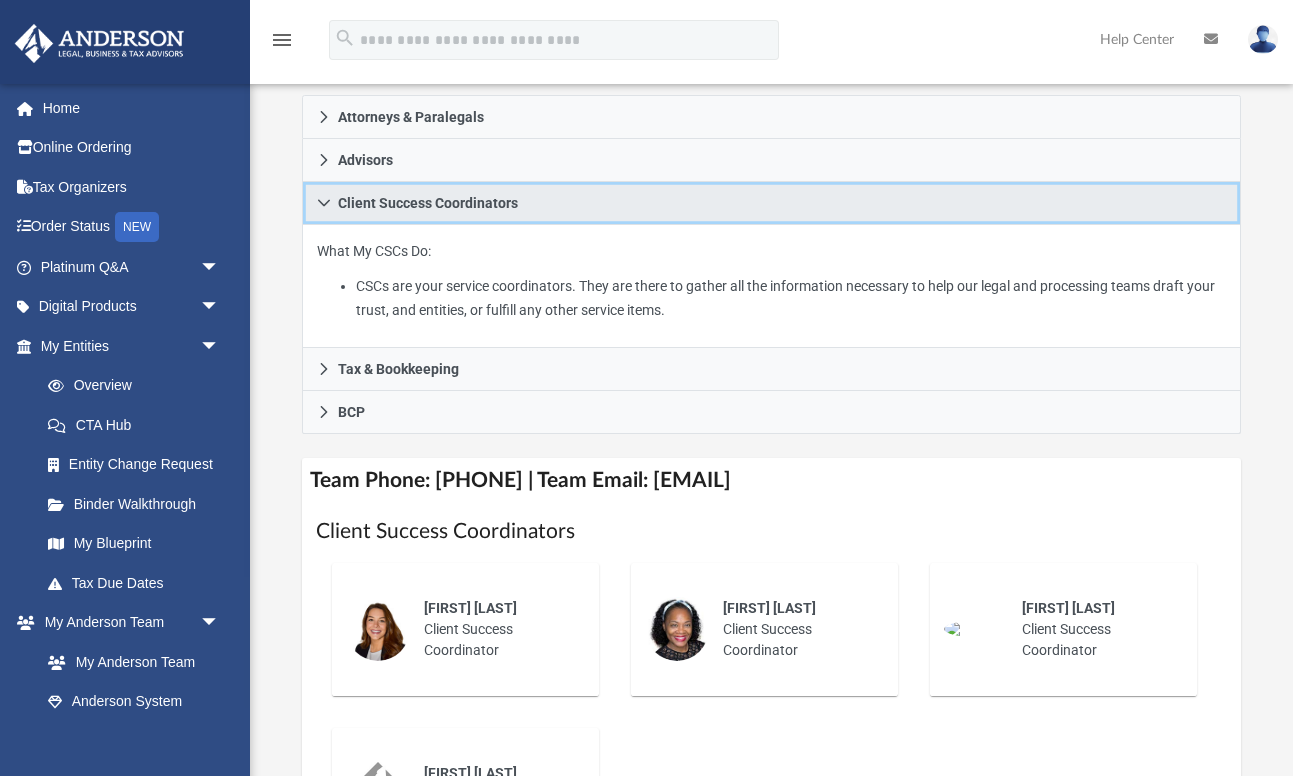 scroll, scrollTop: 392, scrollLeft: 0, axis: vertical 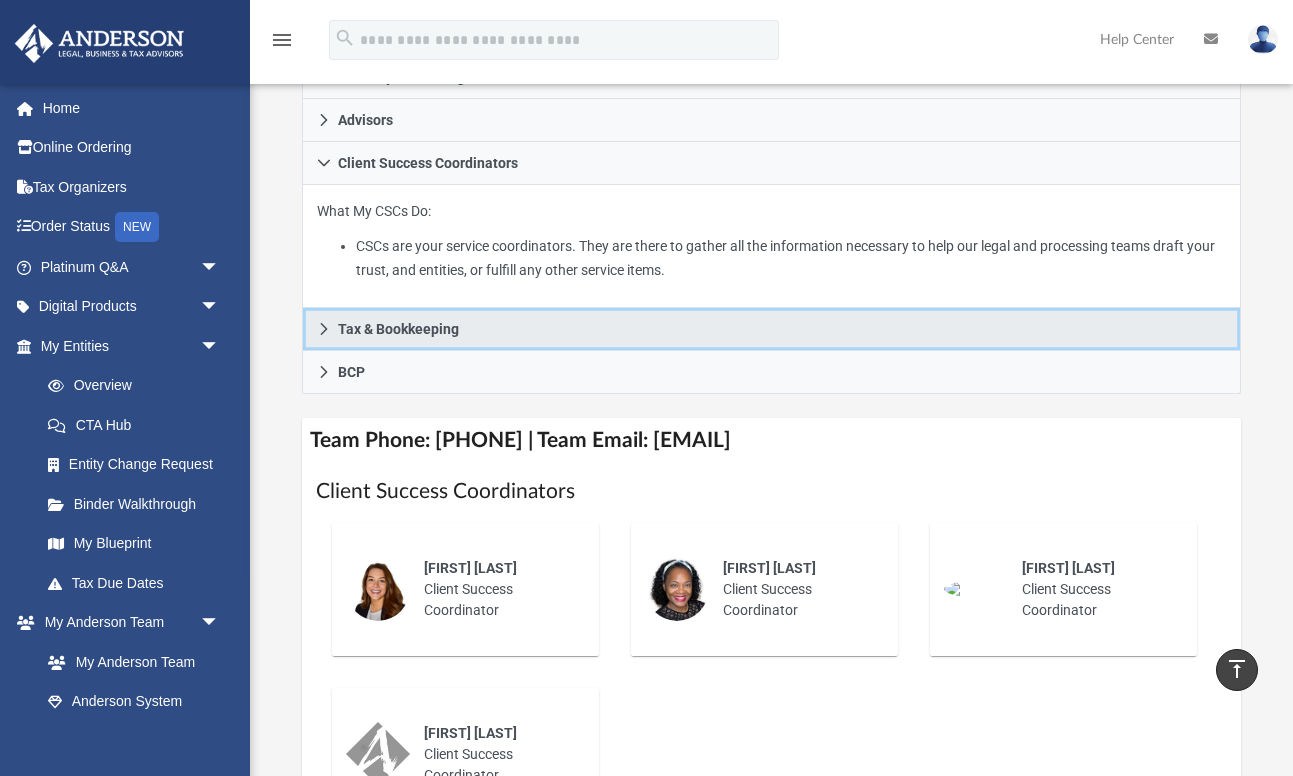 click on "Tax & Bookkeeping" at bounding box center (398, 329) 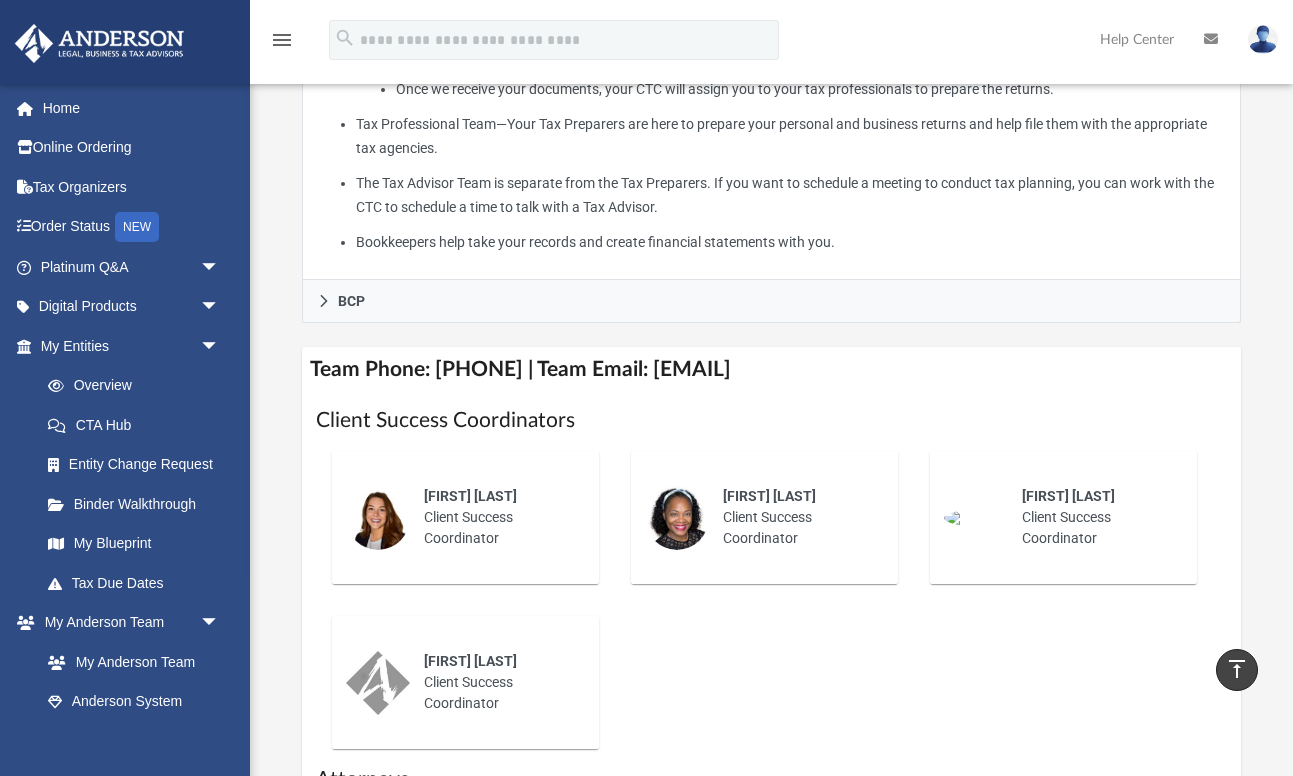 scroll, scrollTop: 764, scrollLeft: 0, axis: vertical 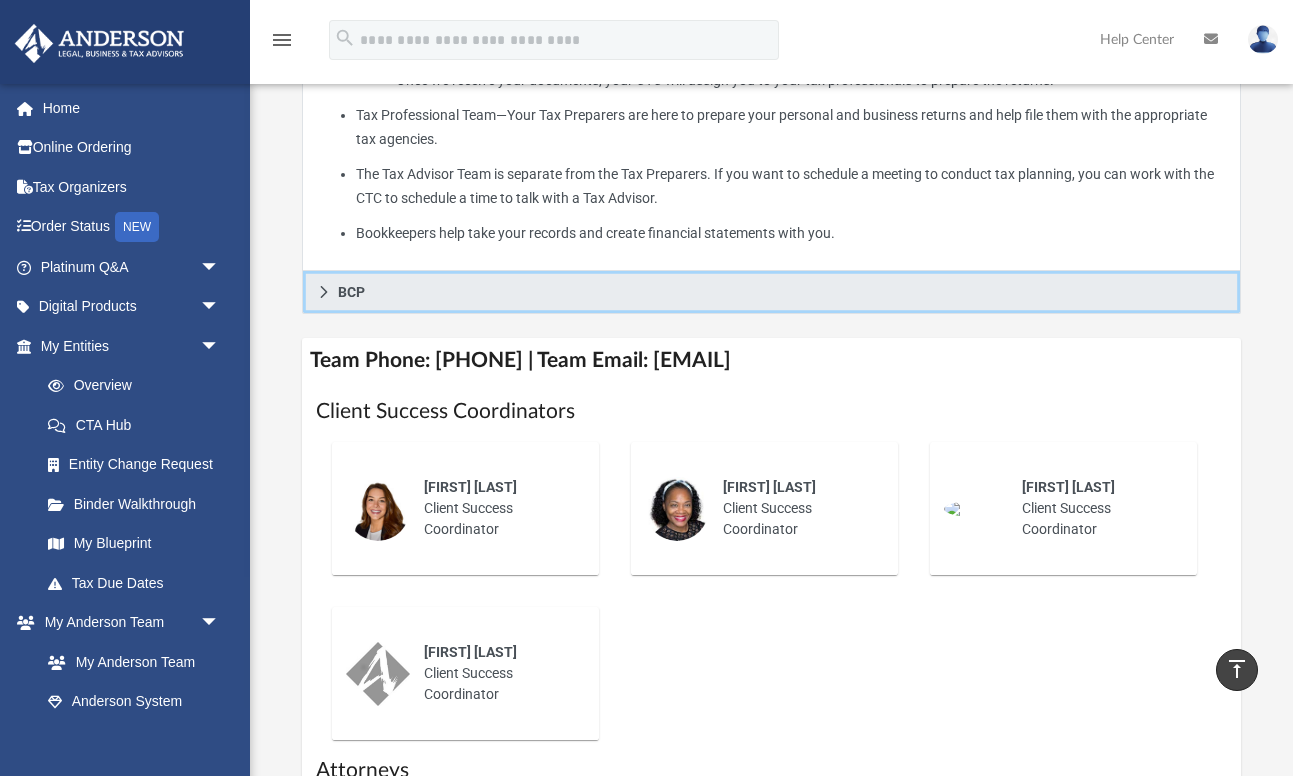 click on "BCP" at bounding box center [351, 292] 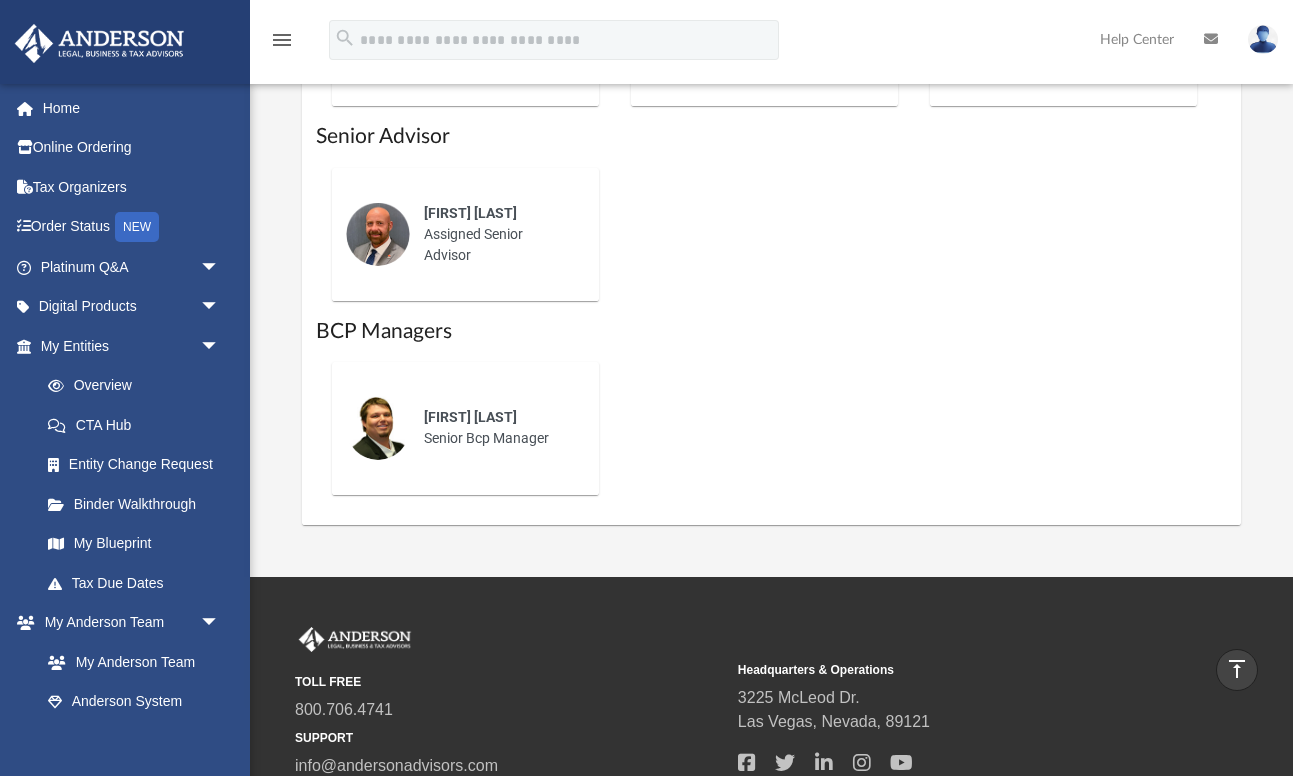 scroll, scrollTop: 1296, scrollLeft: 0, axis: vertical 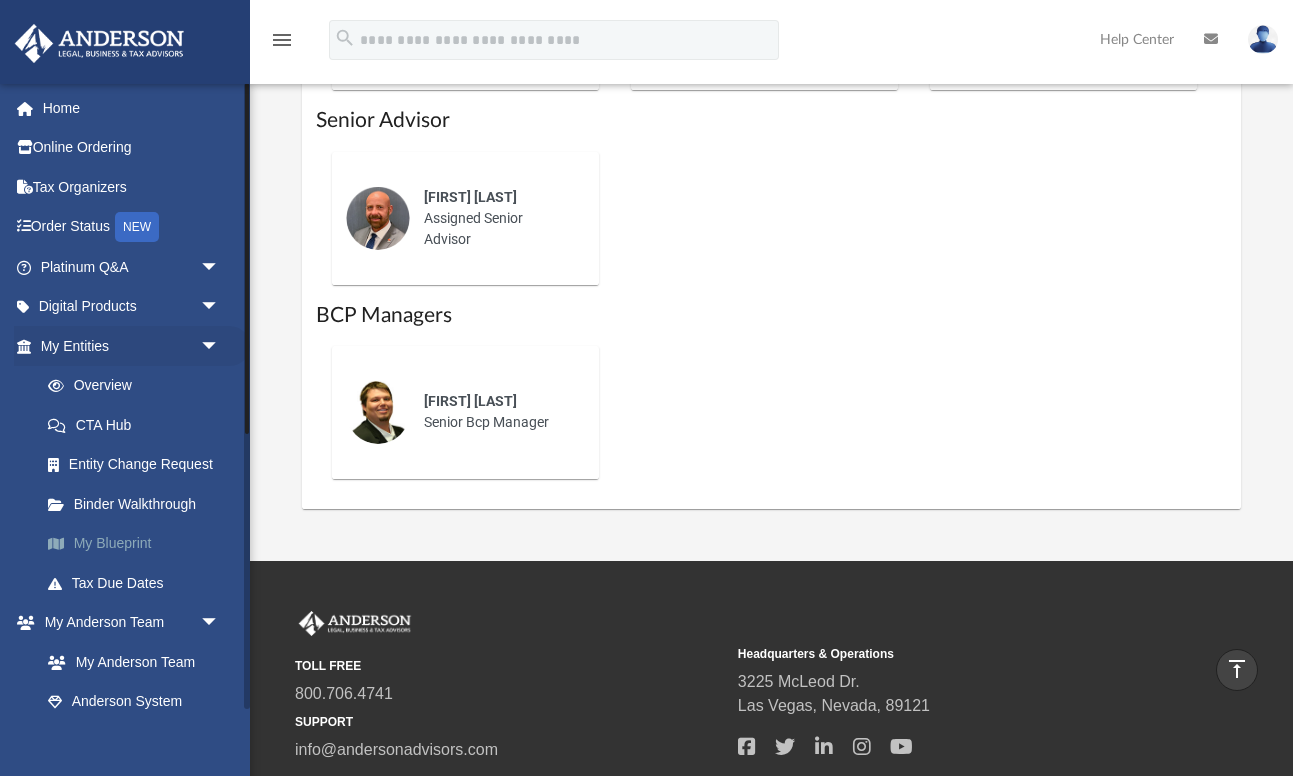 click on "My Blueprint" at bounding box center (139, 544) 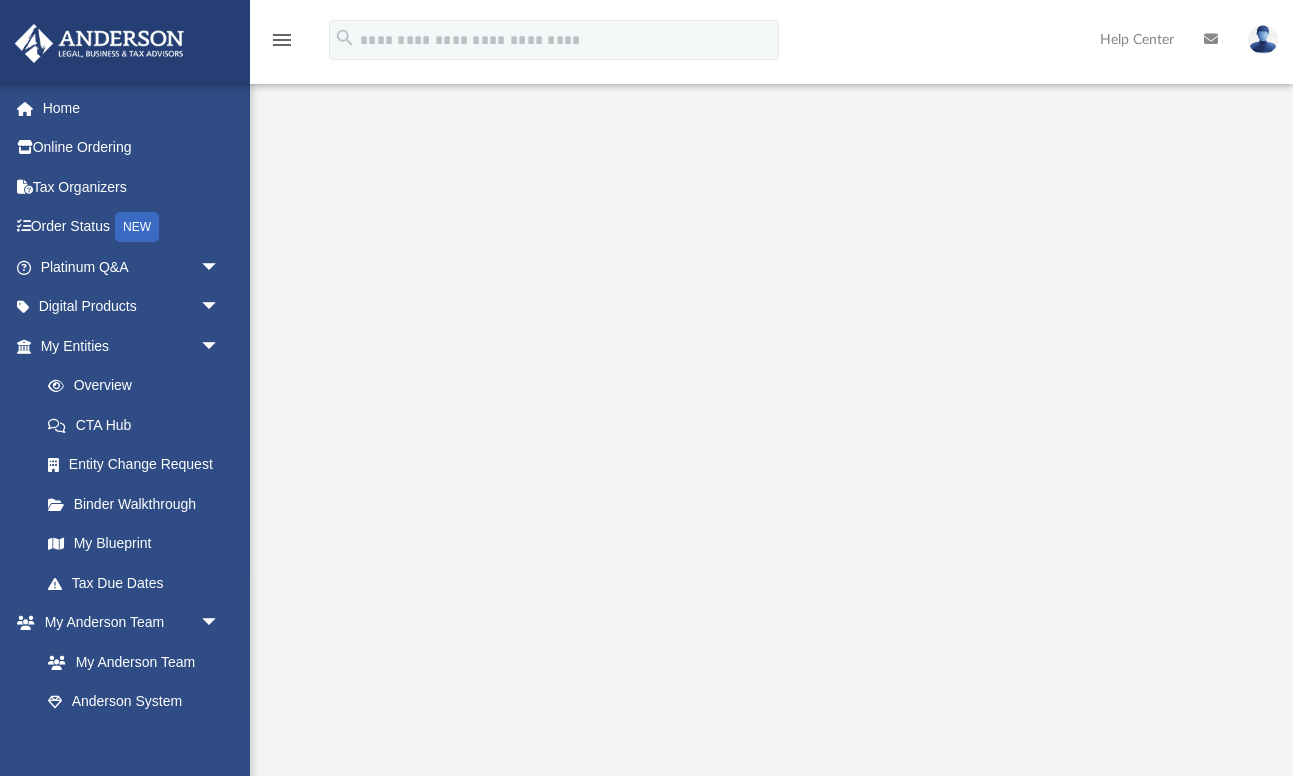 scroll, scrollTop: 0, scrollLeft: 0, axis: both 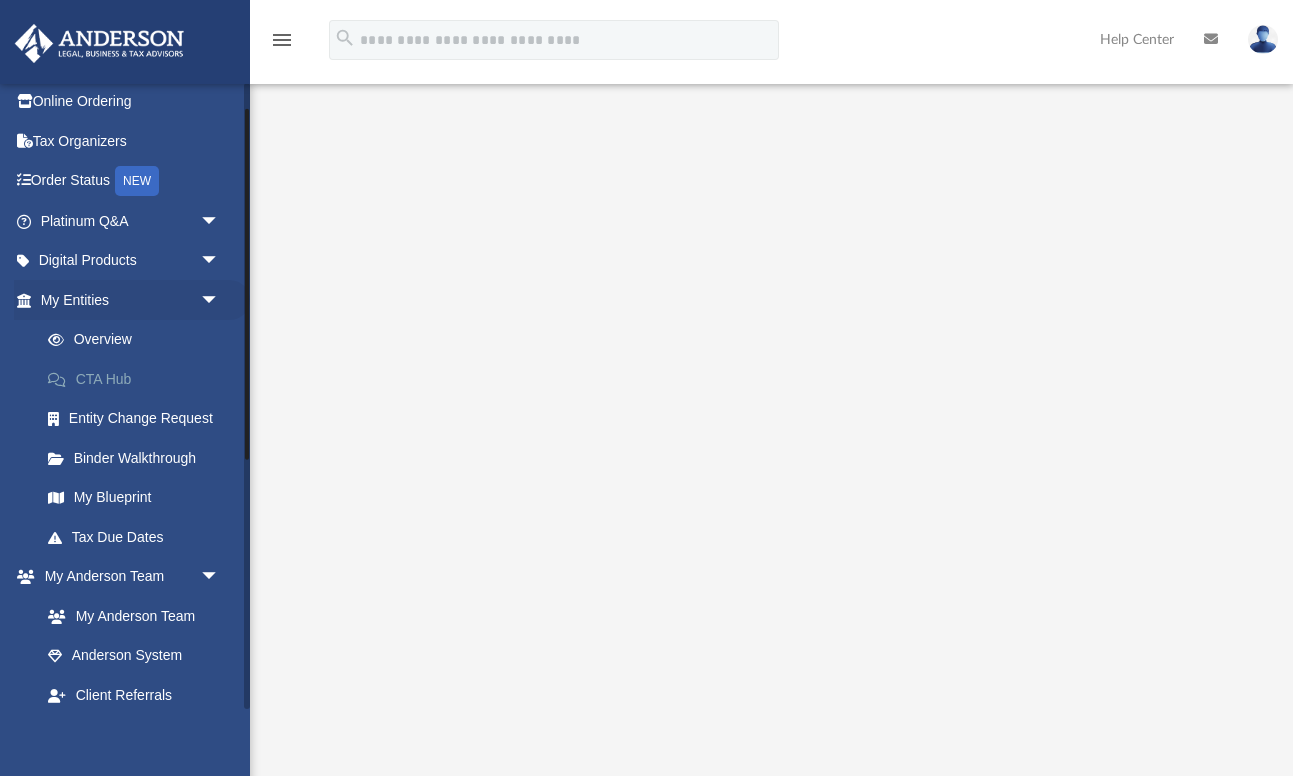 click on "CTA Hub" at bounding box center (139, 379) 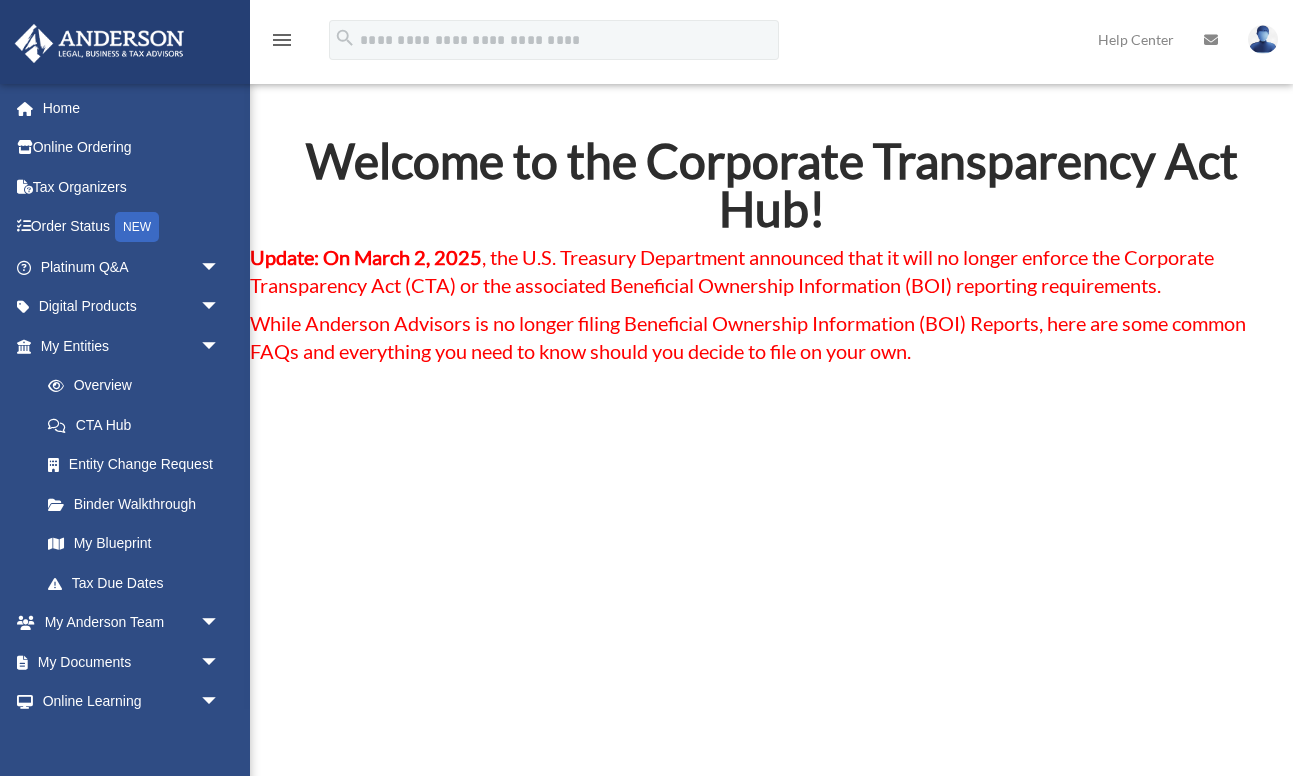 scroll, scrollTop: 0, scrollLeft: 0, axis: both 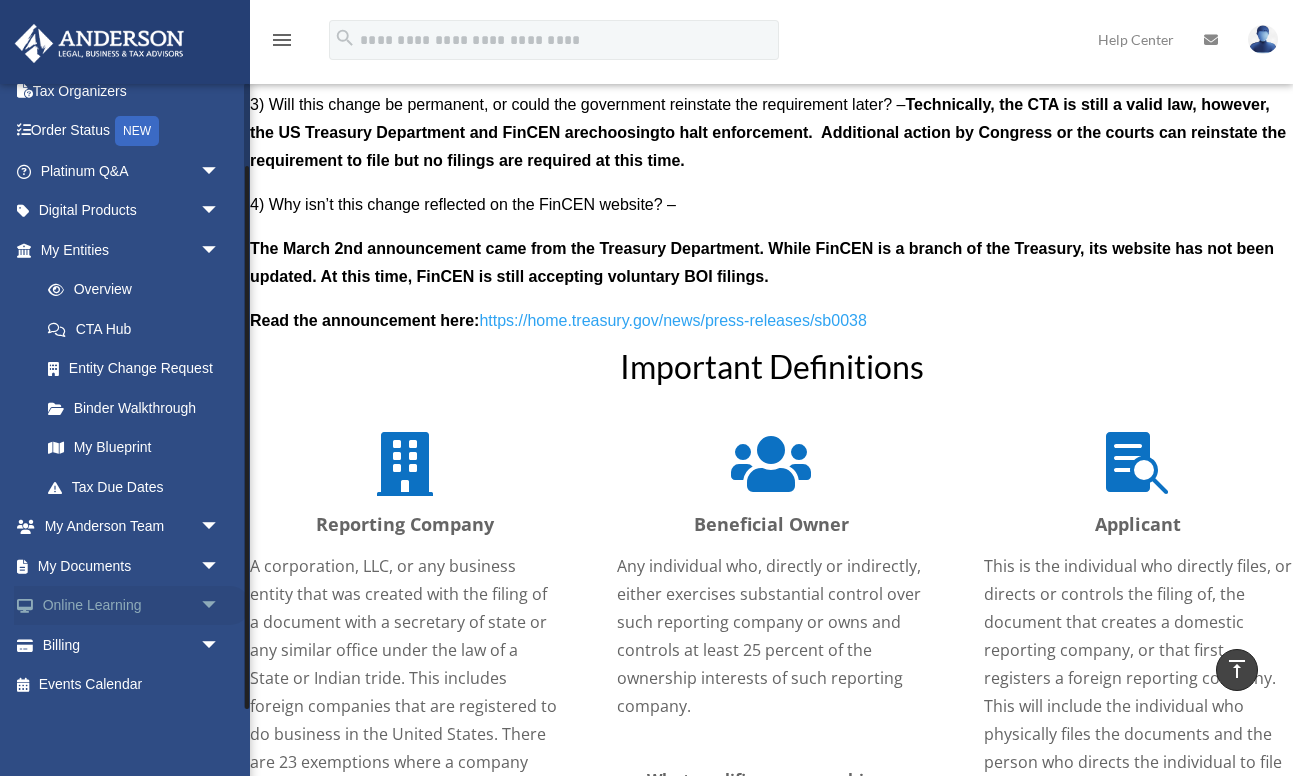 click on "arrow_drop_down" at bounding box center [220, 606] 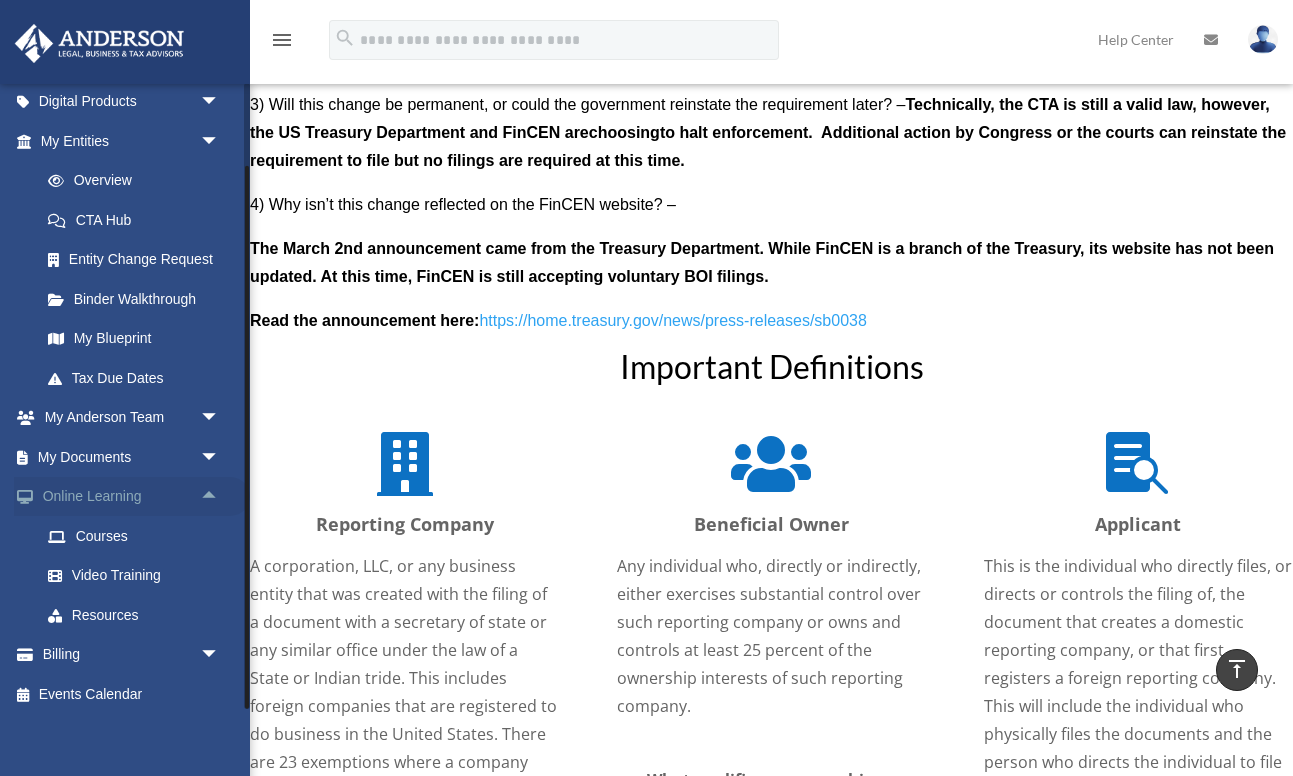 scroll, scrollTop: 214, scrollLeft: 0, axis: vertical 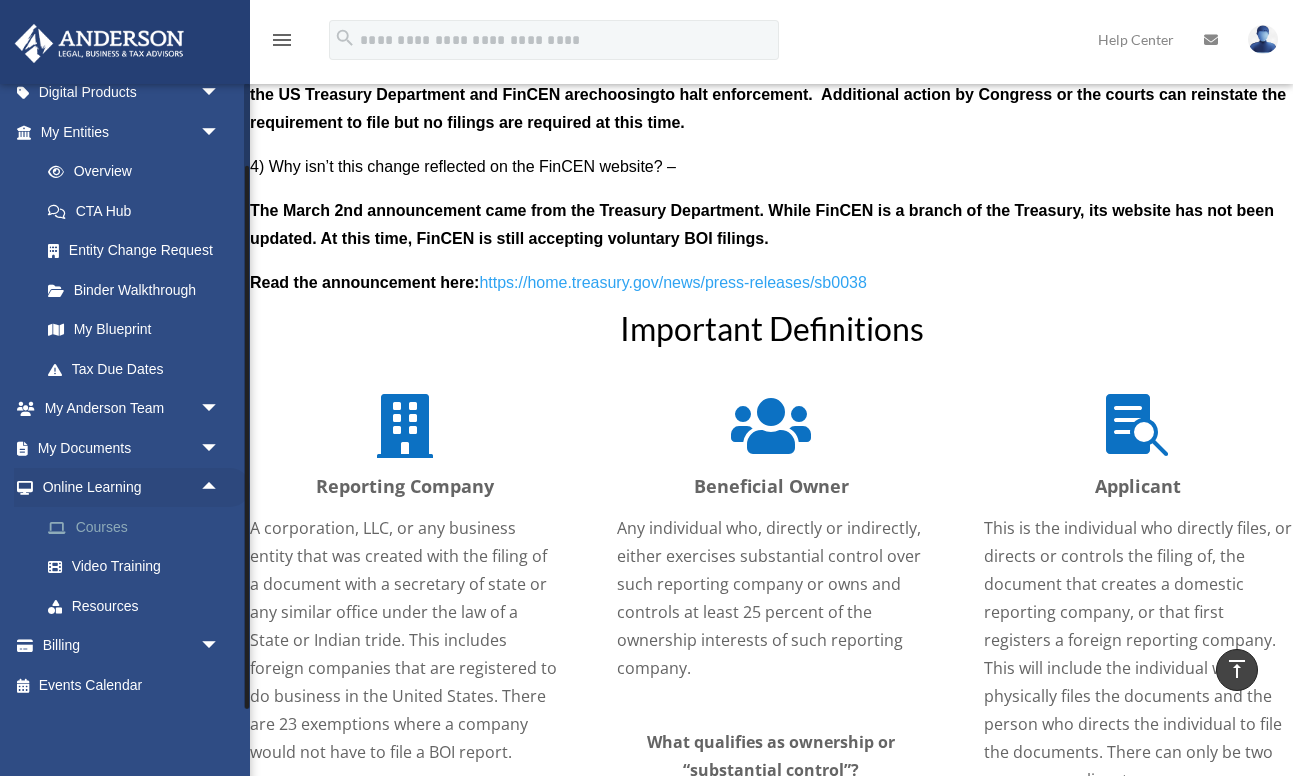 click on "Courses" at bounding box center [139, 527] 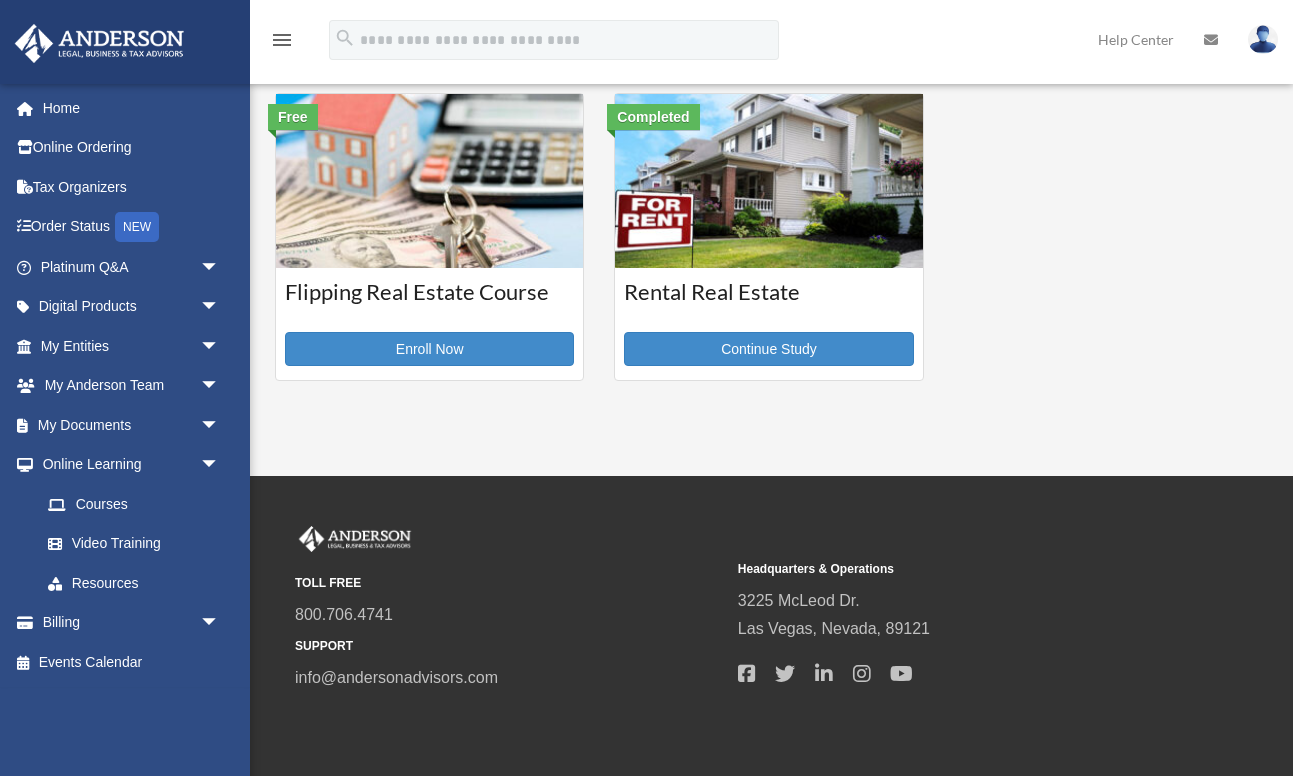 scroll, scrollTop: 648, scrollLeft: 0, axis: vertical 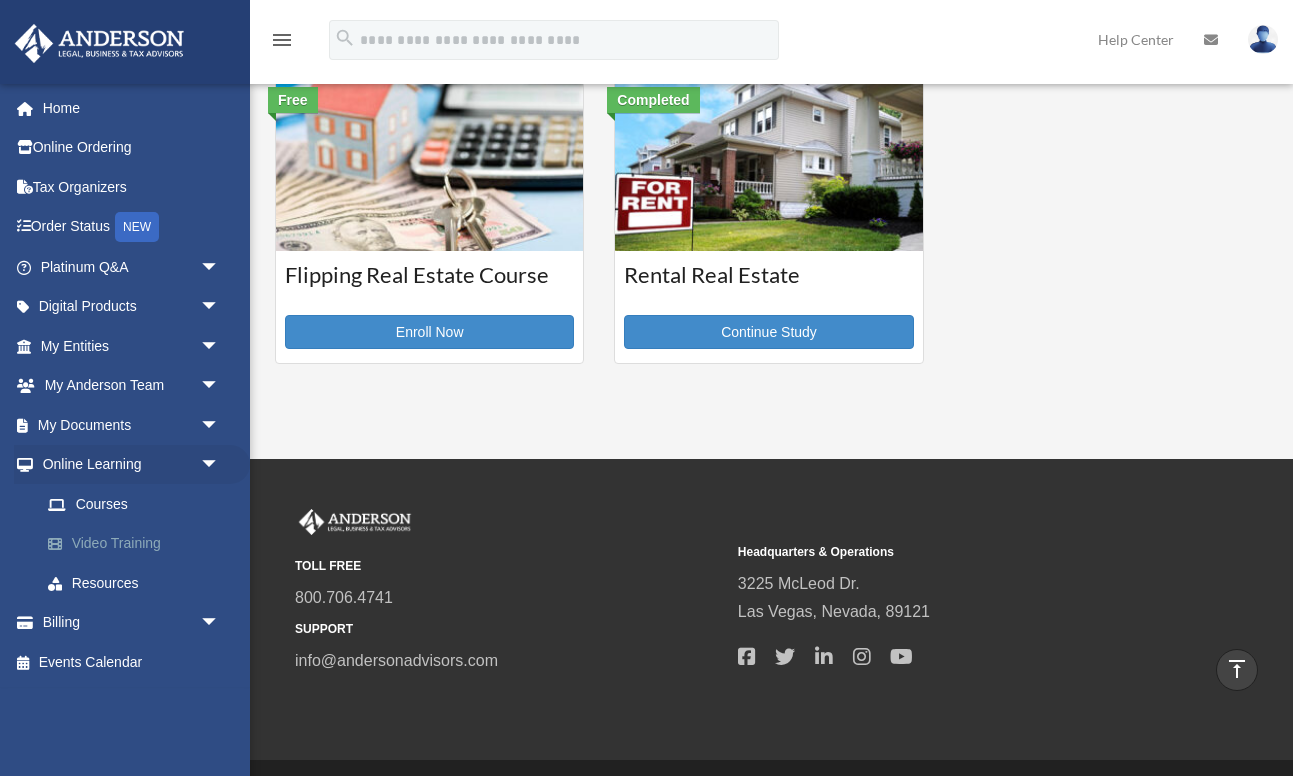 click on "Video Training" at bounding box center (139, 544) 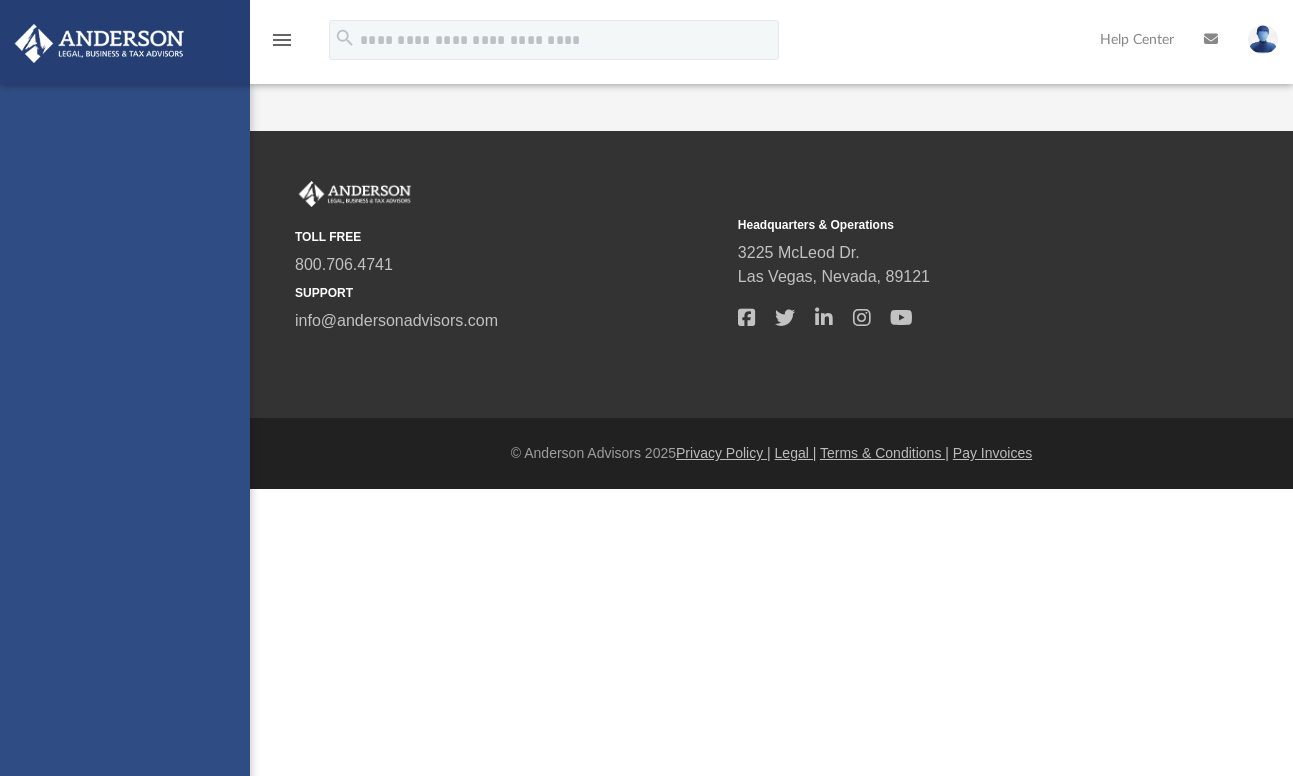 scroll, scrollTop: 0, scrollLeft: 0, axis: both 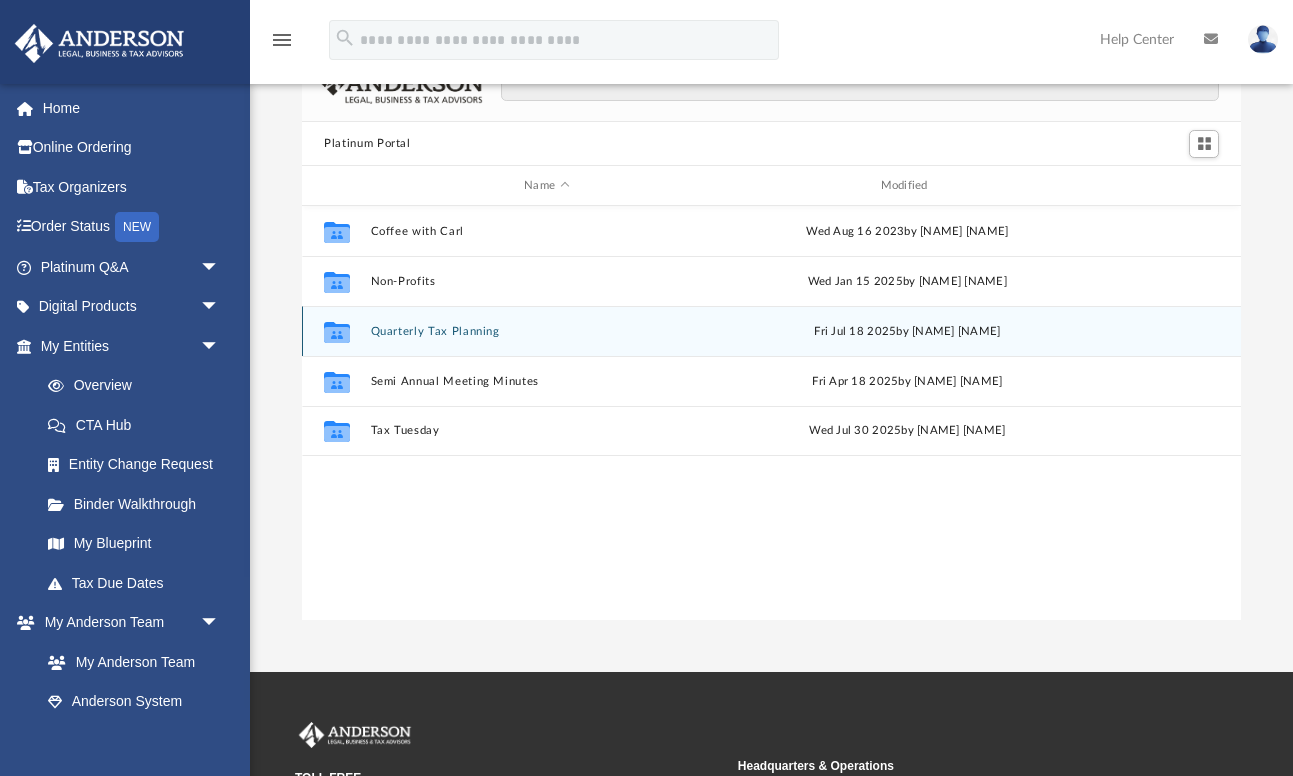 click on "Quarterly Tax Planning" at bounding box center [547, 331] 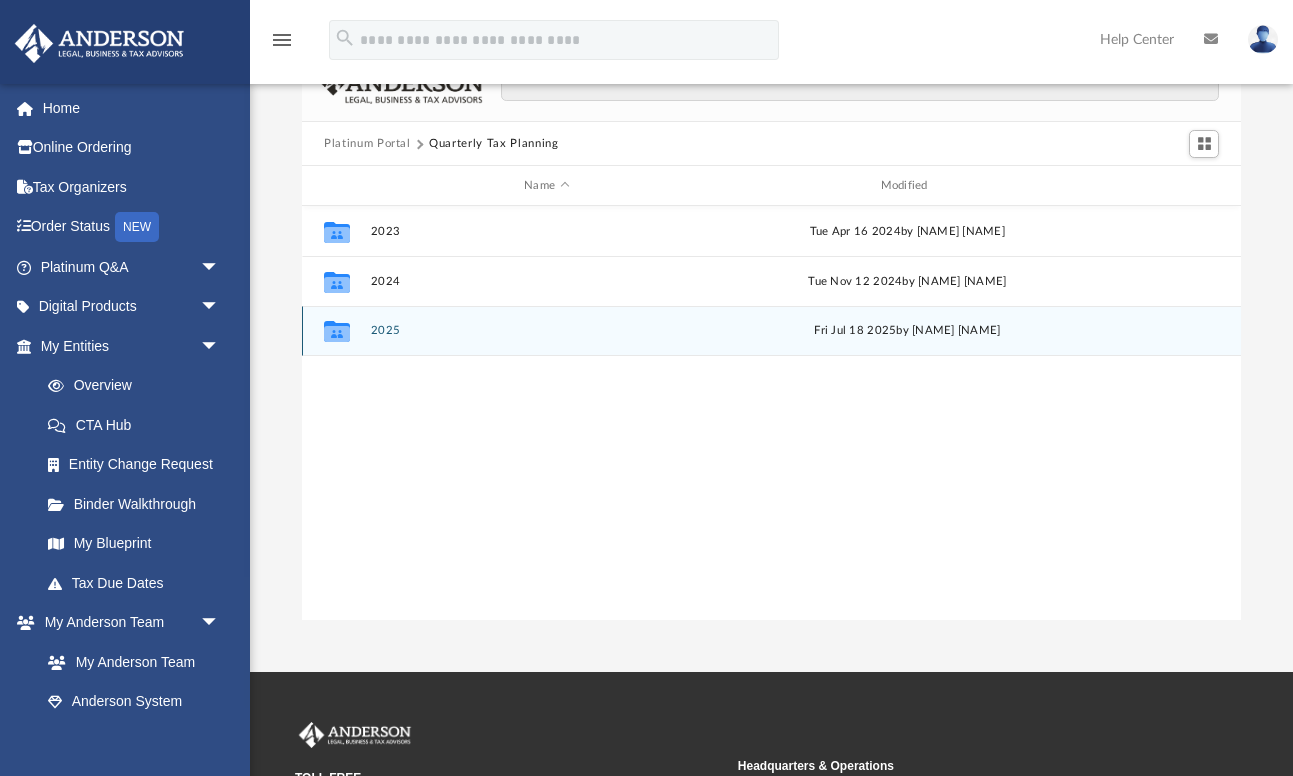 click on "2025" at bounding box center (547, 331) 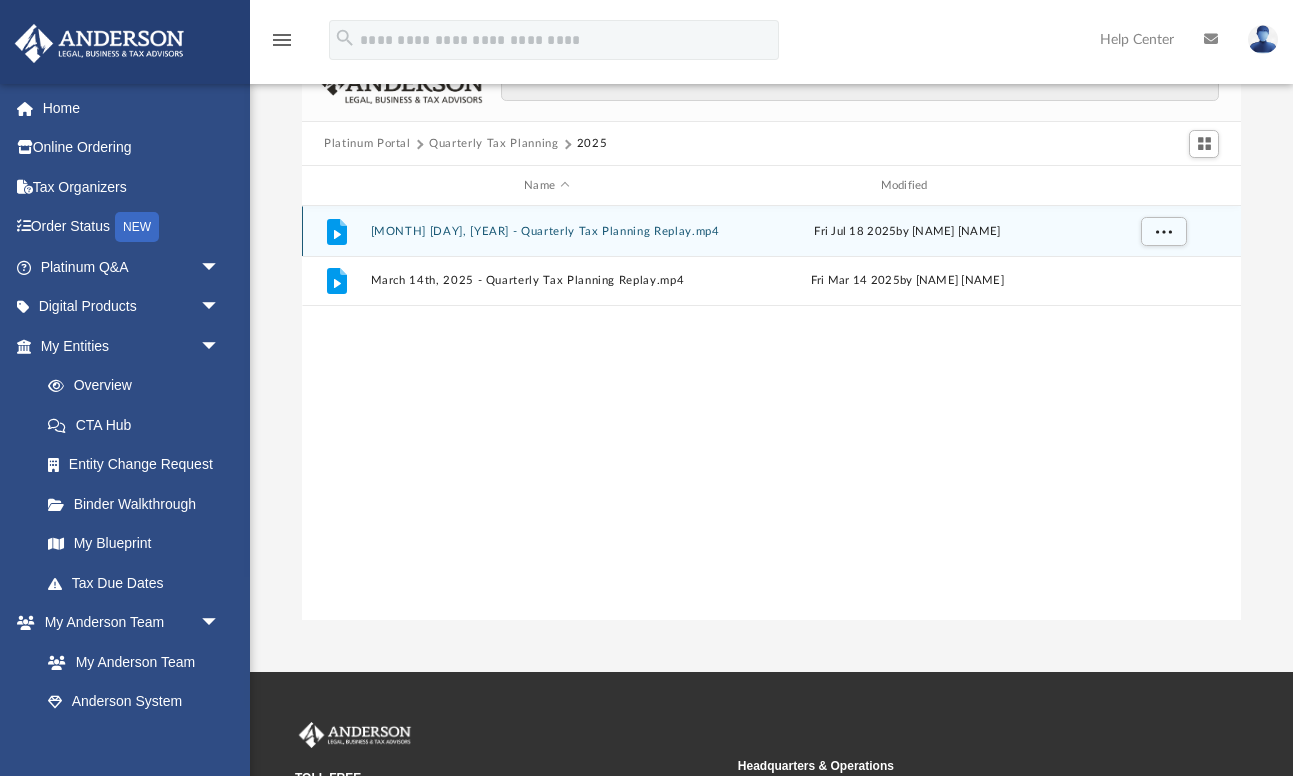 click on "July 18th, 2025 - Quarterly Tax Planning Replay.mp4" at bounding box center (547, 231) 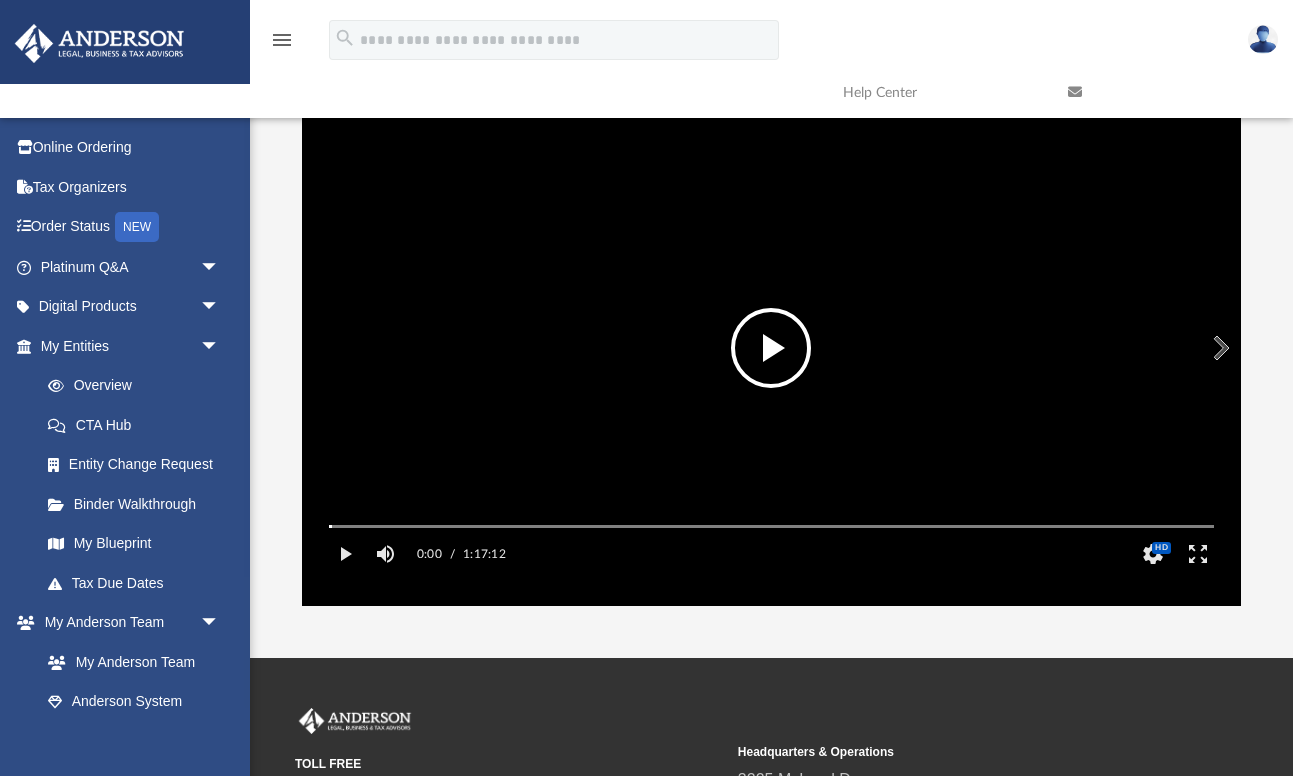 scroll, scrollTop: 0, scrollLeft: 0, axis: both 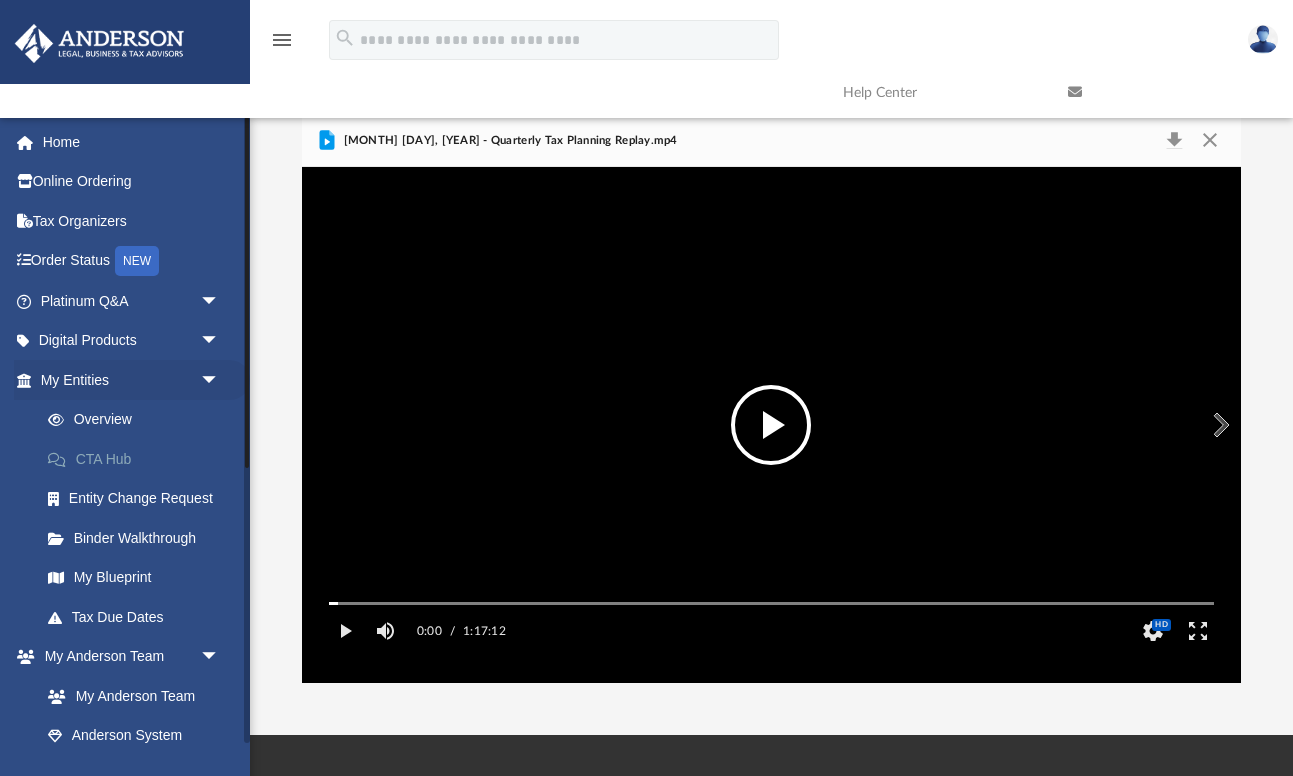 click on "CTA Hub" at bounding box center (139, 459) 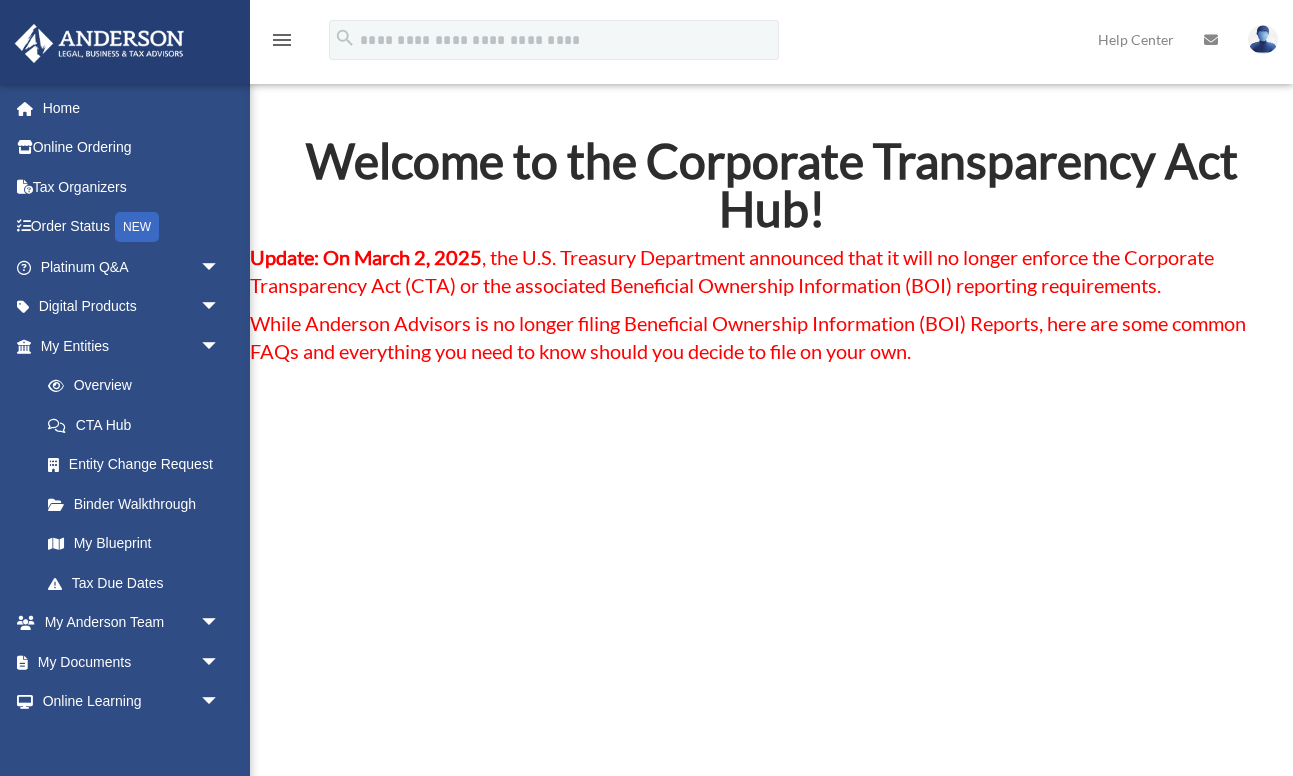 scroll, scrollTop: 0, scrollLeft: 0, axis: both 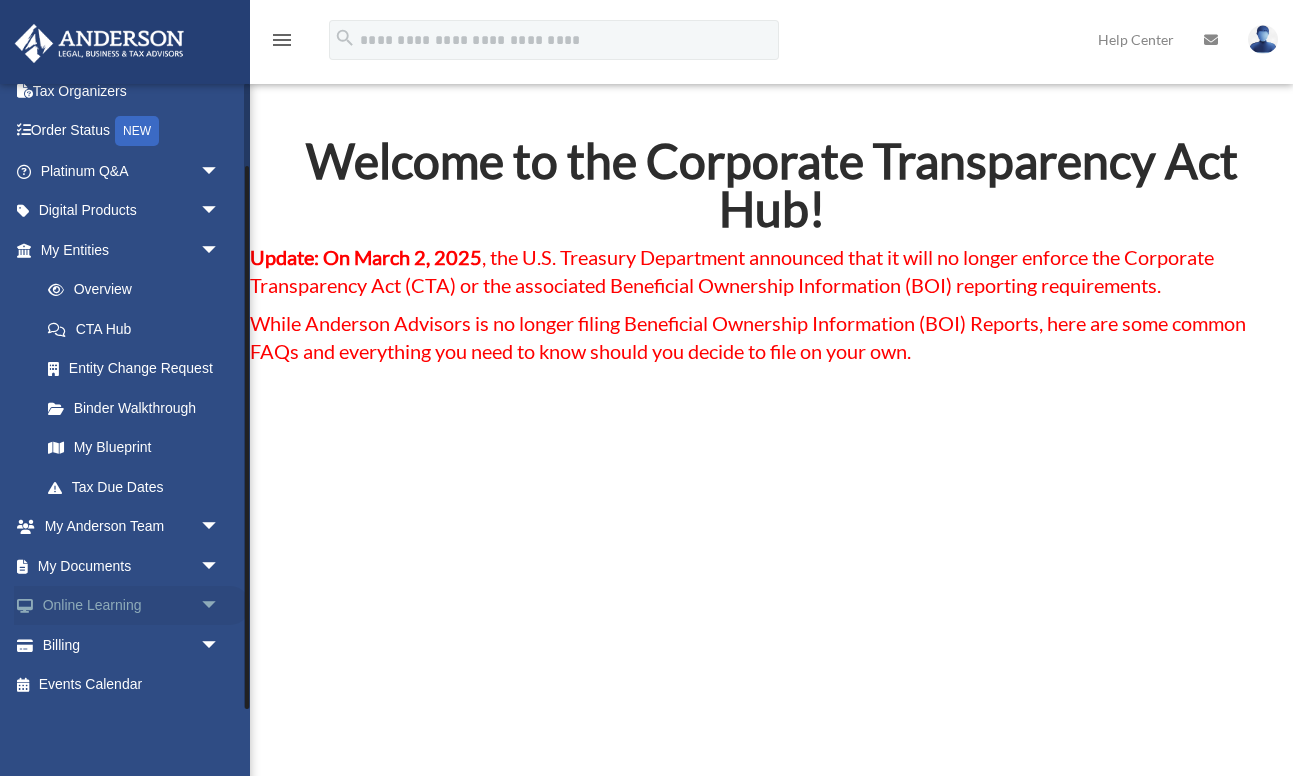 click on "arrow_drop_down" at bounding box center (220, 606) 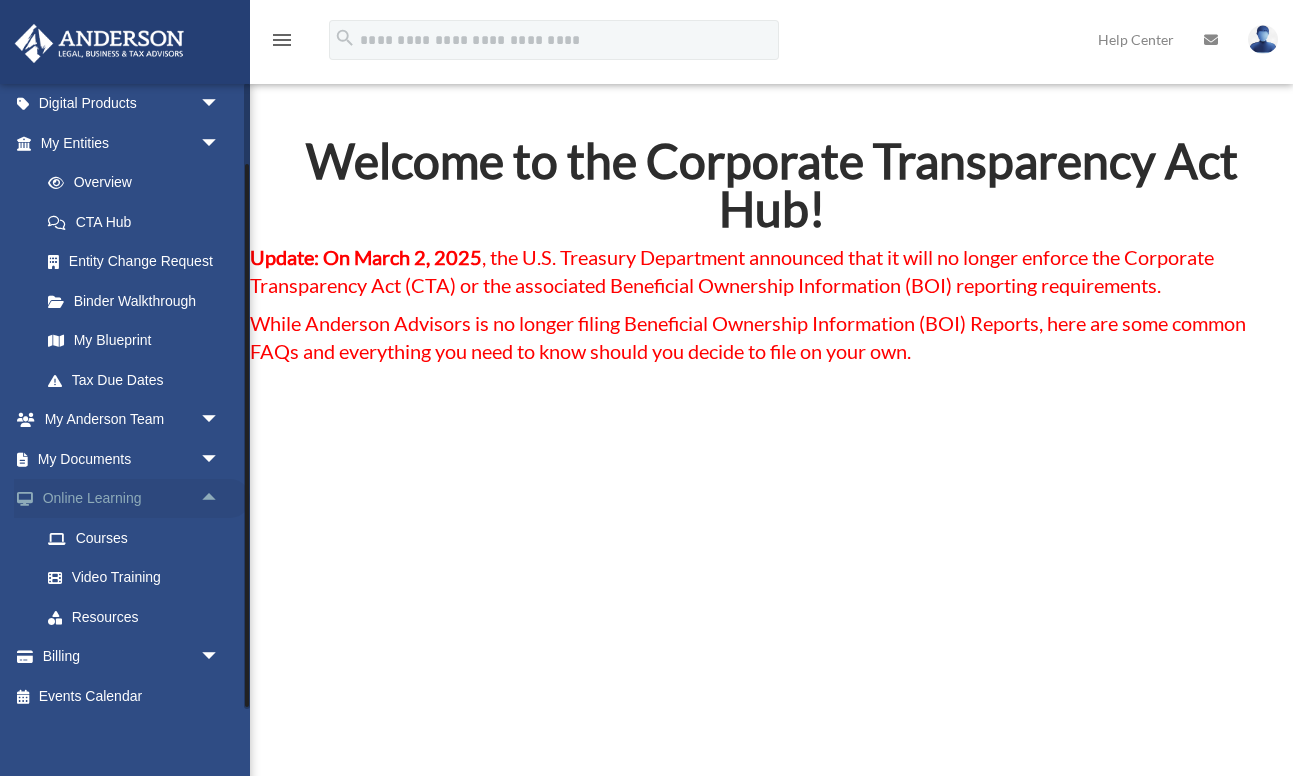scroll, scrollTop: 214, scrollLeft: 0, axis: vertical 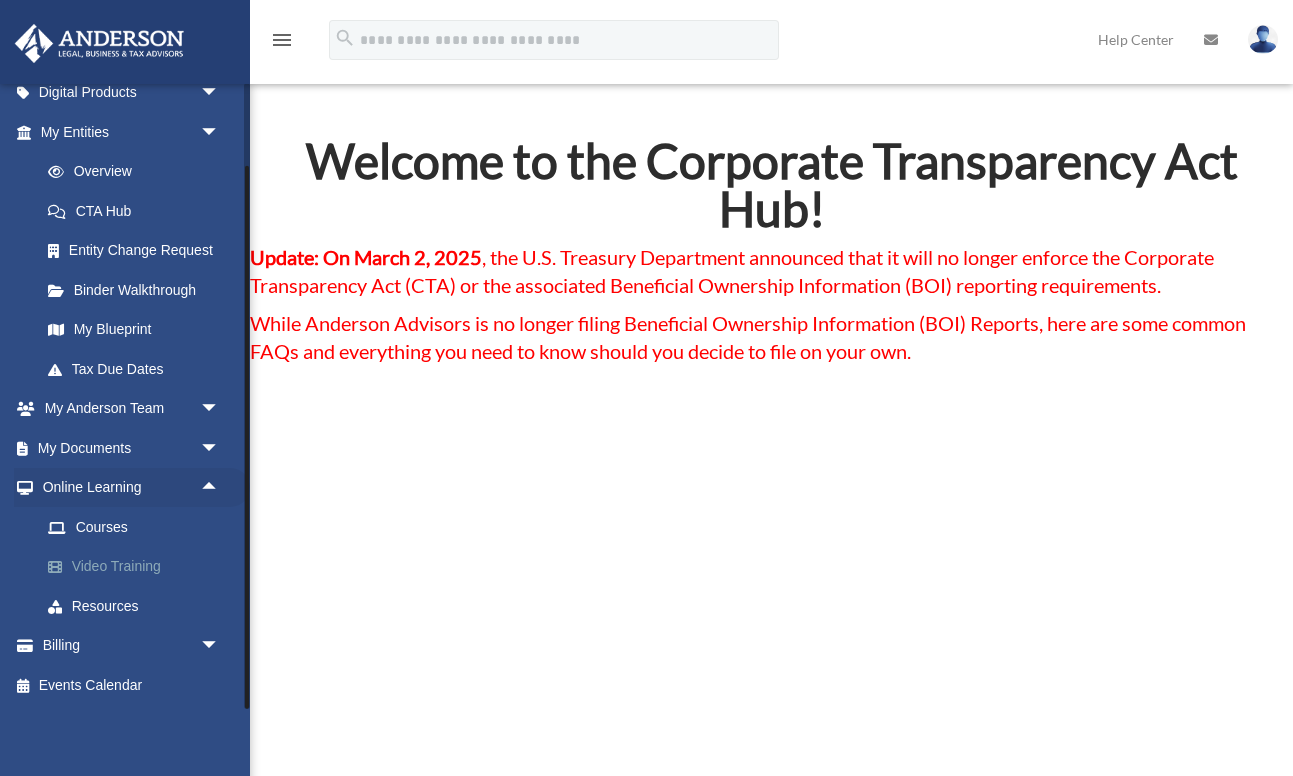 click on "Video Training" at bounding box center (139, 567) 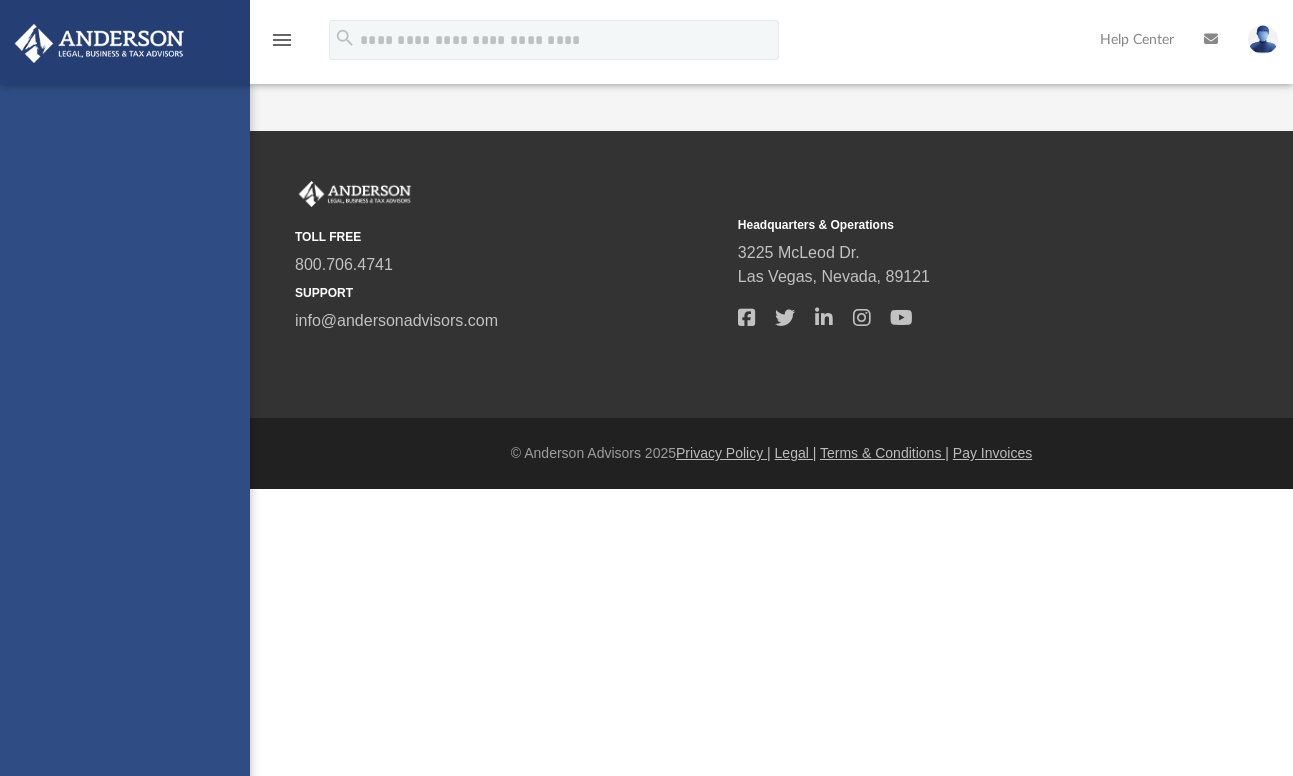 scroll, scrollTop: 0, scrollLeft: 0, axis: both 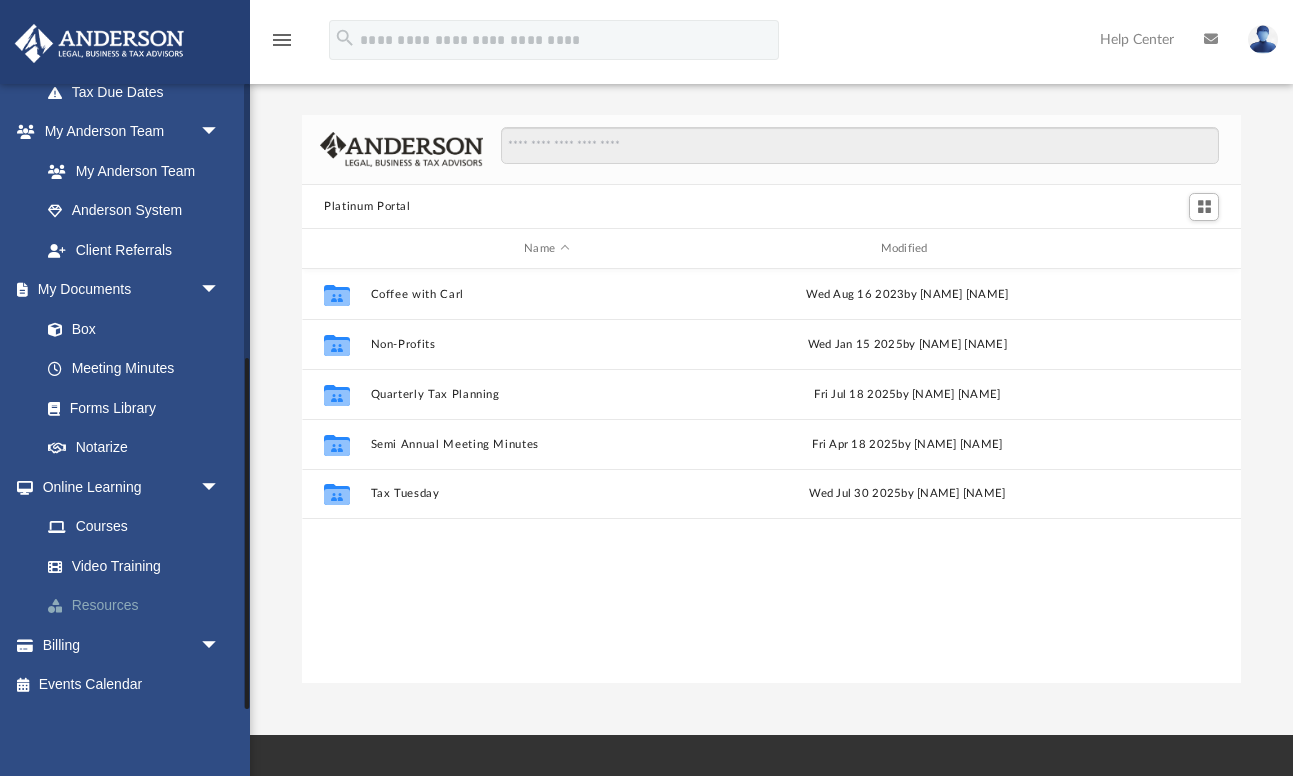click on "Resources" at bounding box center [139, 606] 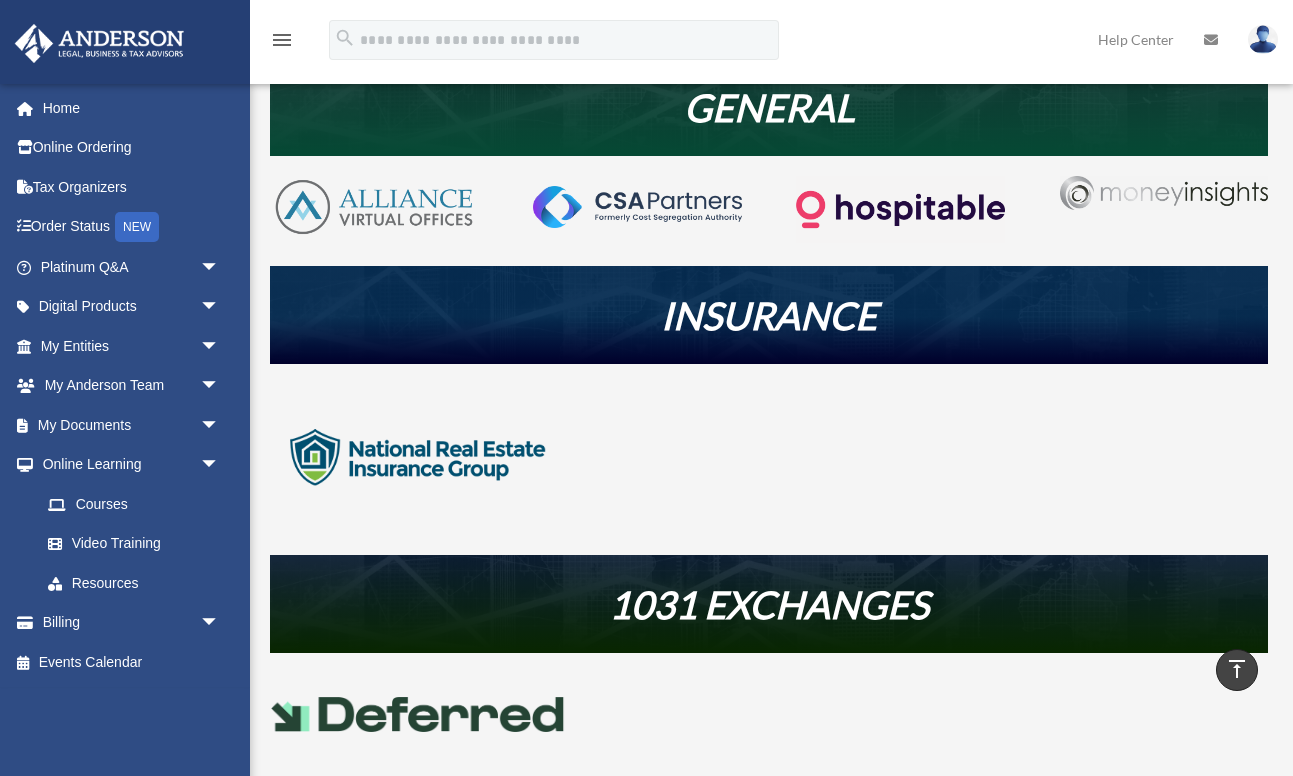 scroll, scrollTop: 270, scrollLeft: 0, axis: vertical 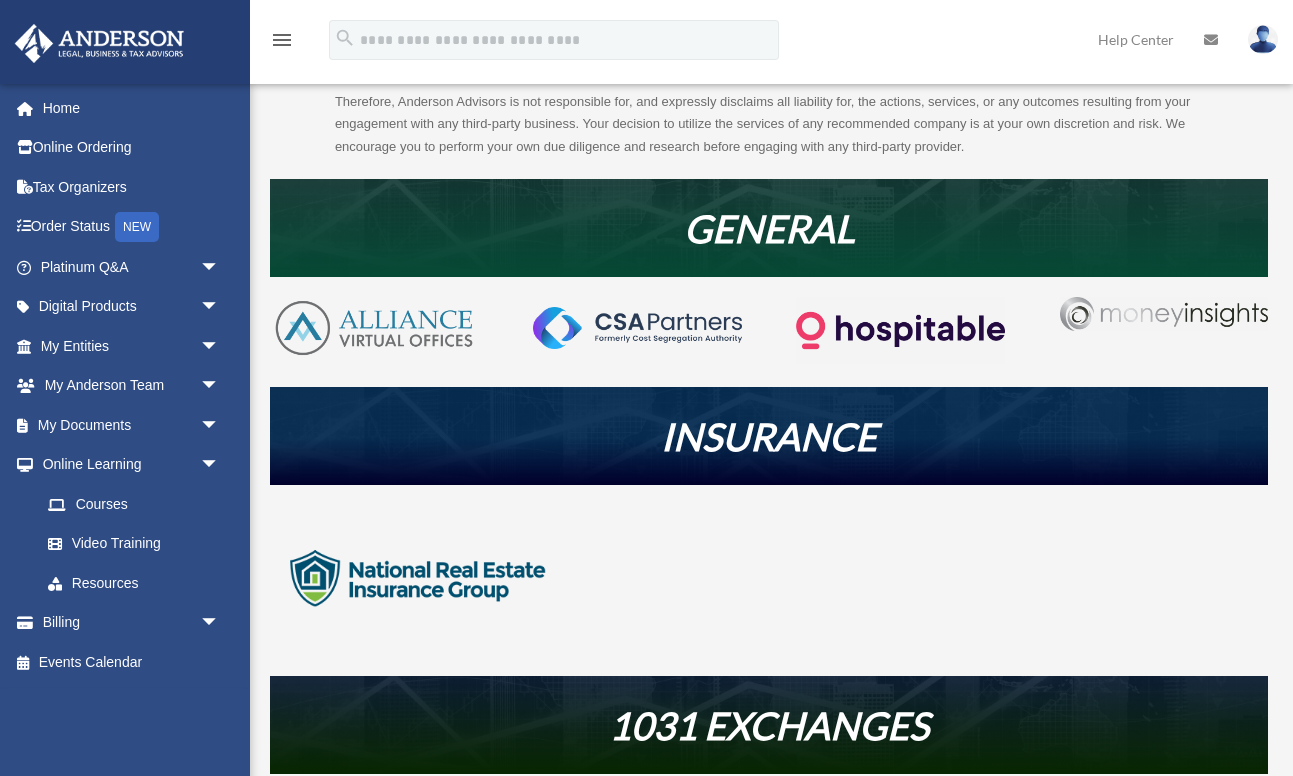 click at bounding box center (418, 579) 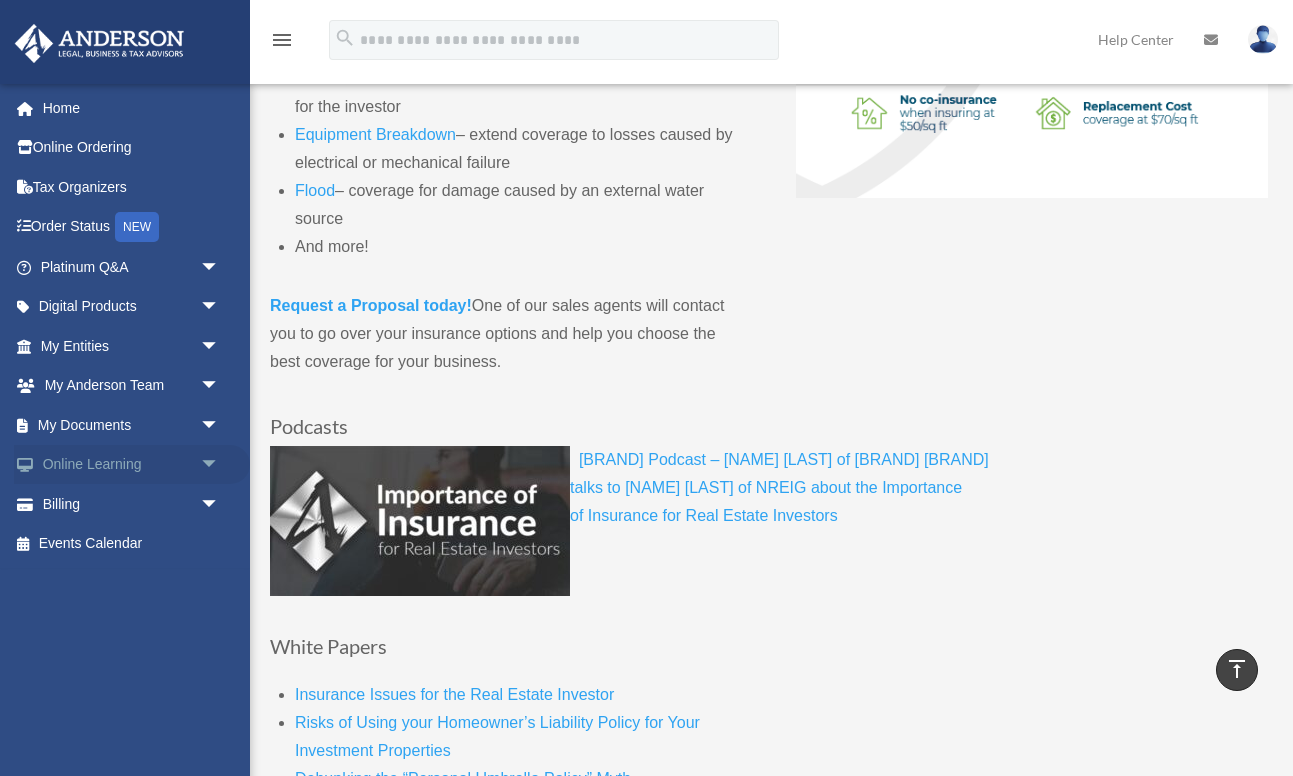 scroll, scrollTop: 756, scrollLeft: 0, axis: vertical 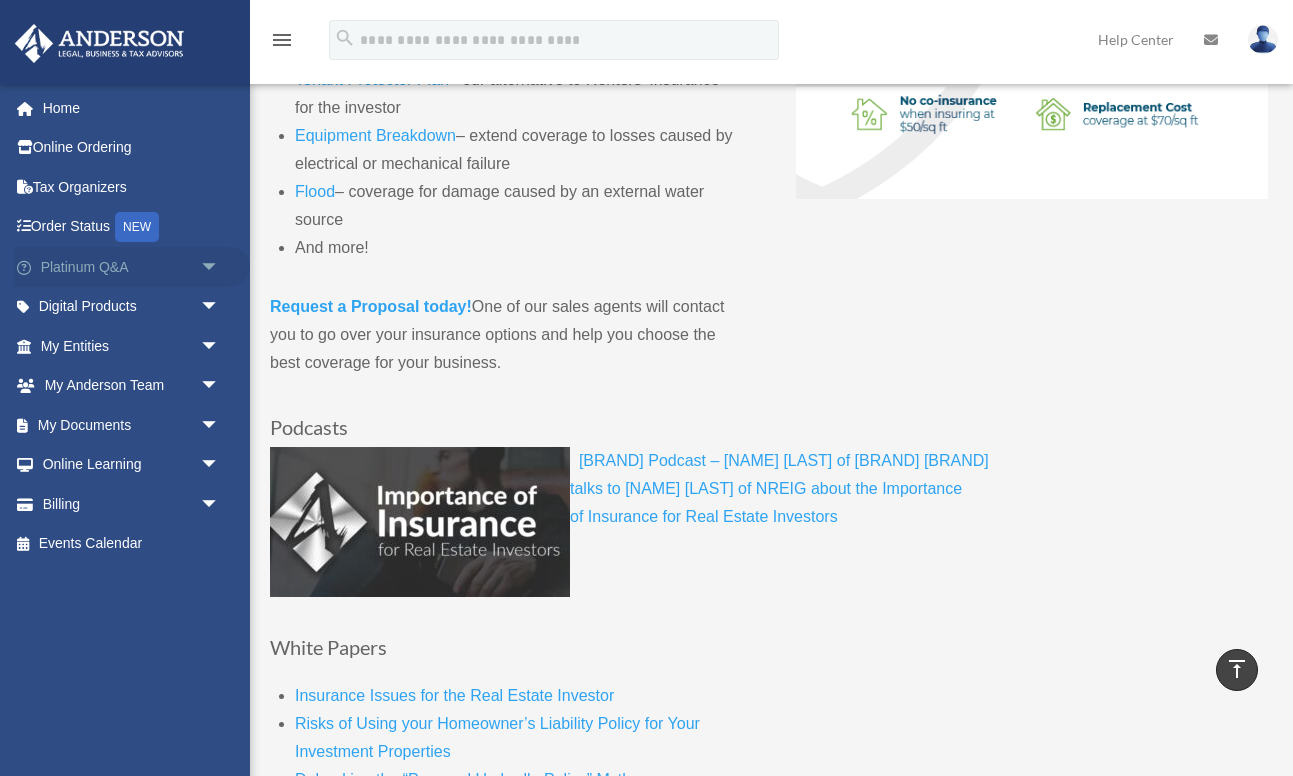 click on "arrow_drop_down" at bounding box center (220, 267) 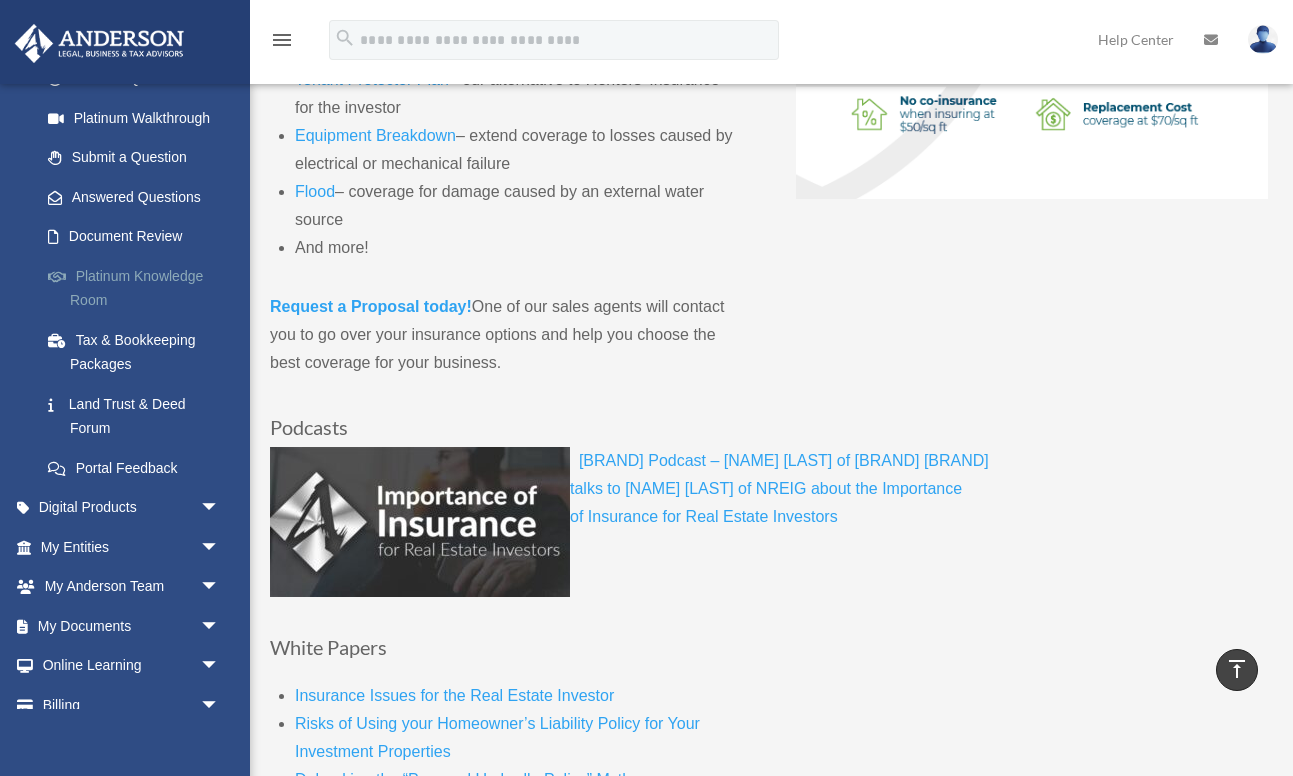 scroll, scrollTop: 257, scrollLeft: 0, axis: vertical 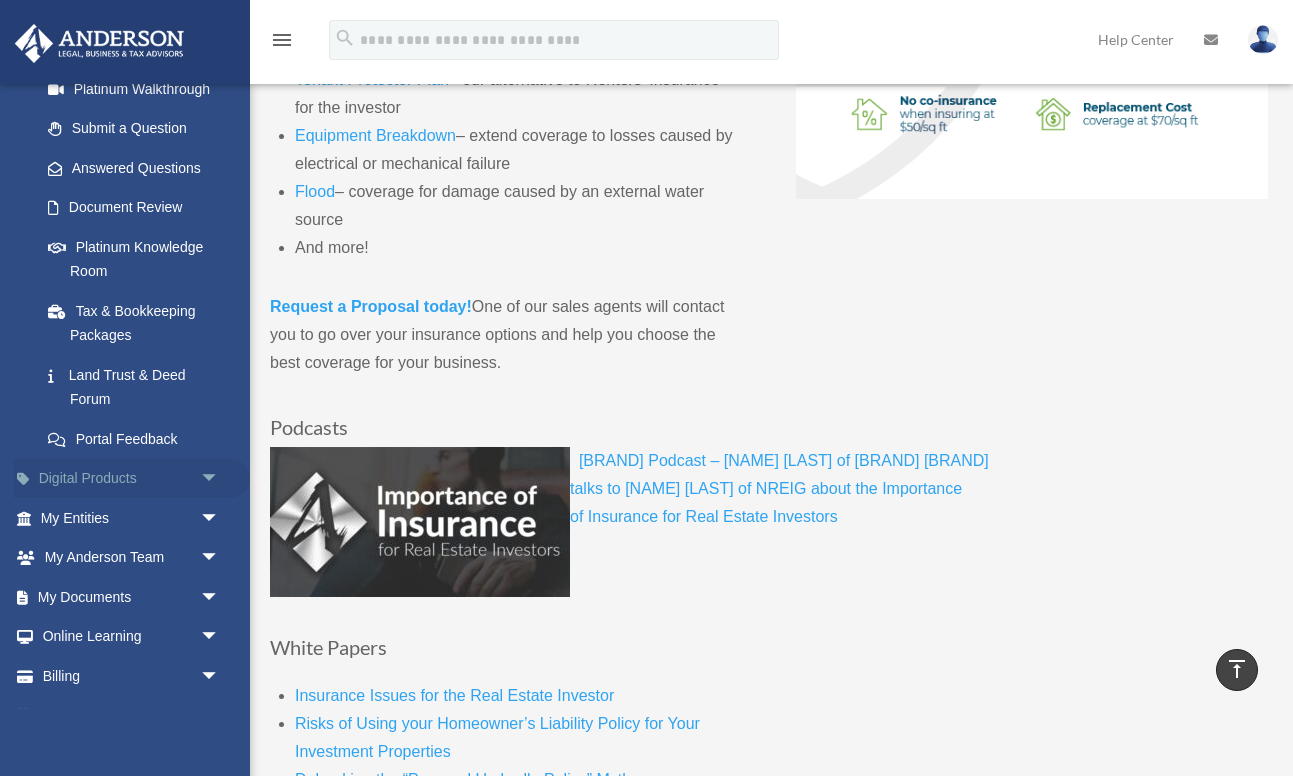 click on "arrow_drop_down" at bounding box center [220, 479] 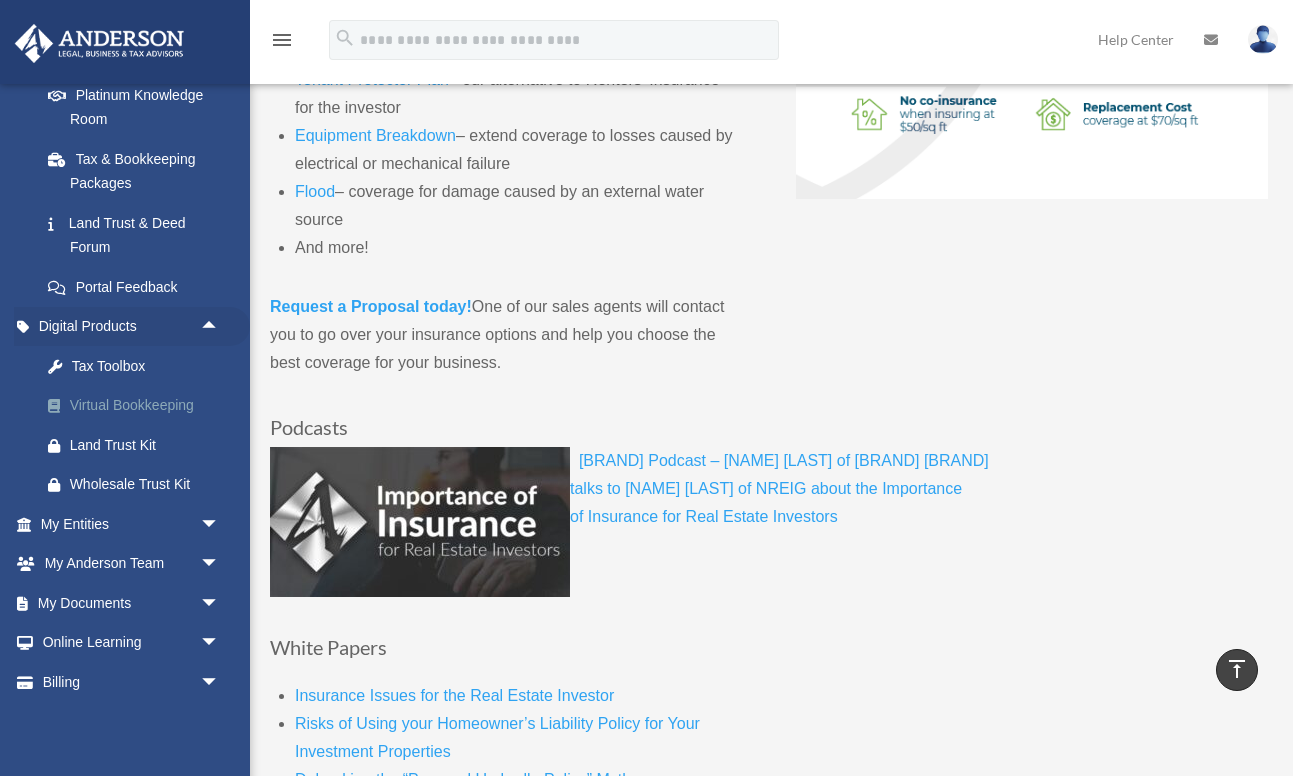 scroll, scrollTop: 446, scrollLeft: 0, axis: vertical 